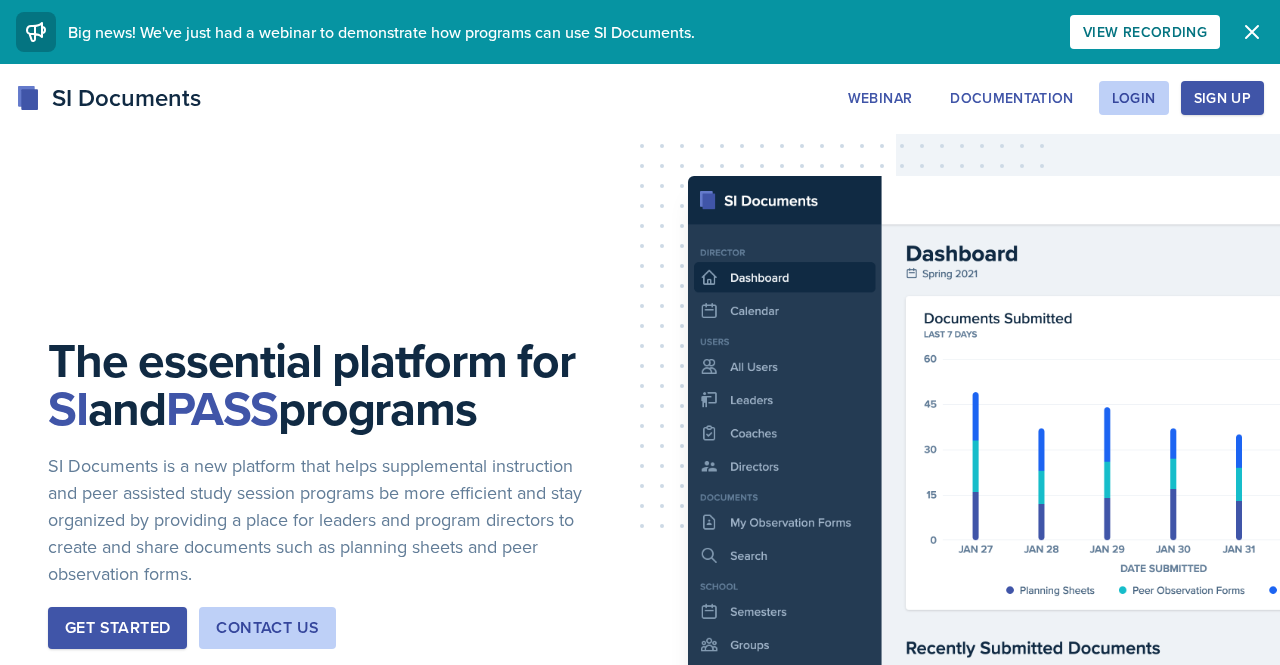 scroll, scrollTop: 0, scrollLeft: 0, axis: both 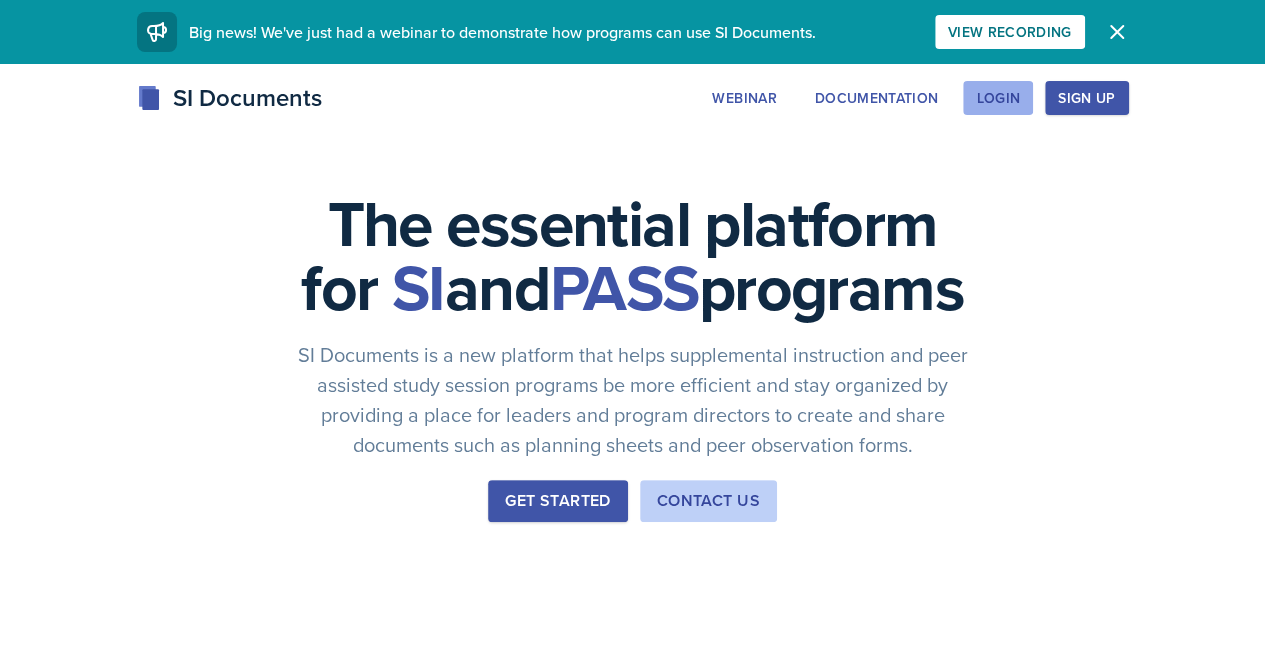 click on "Login" at bounding box center (998, 98) 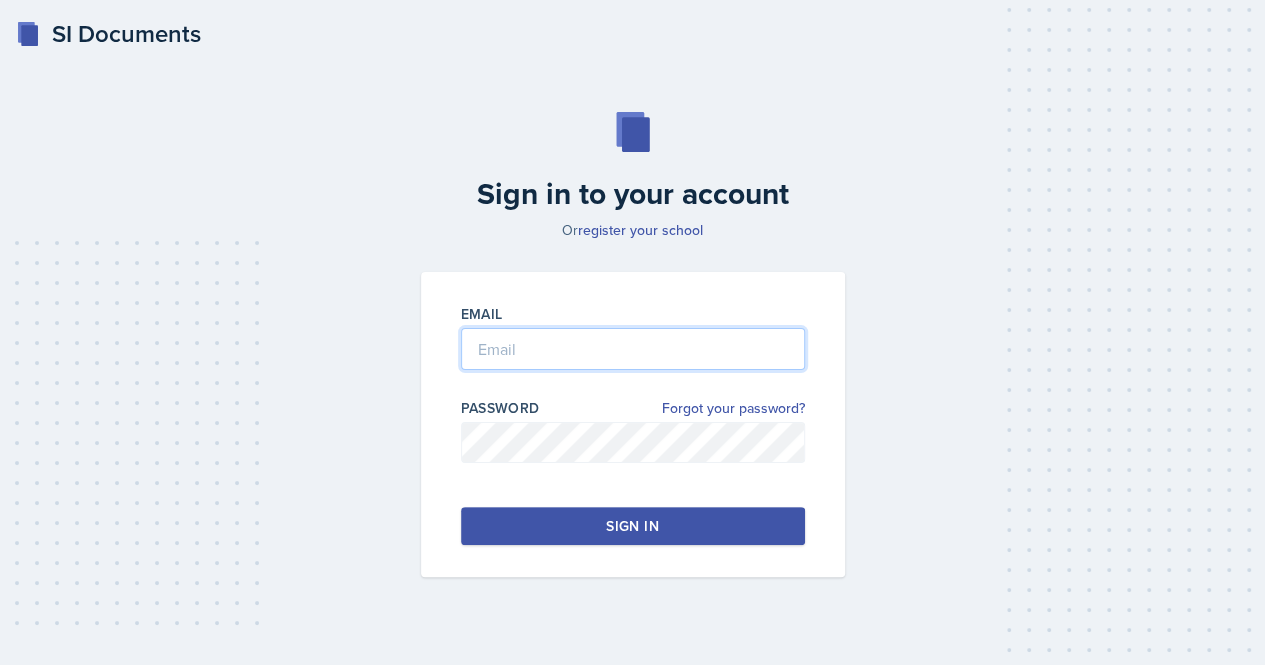 click at bounding box center (633, 349) 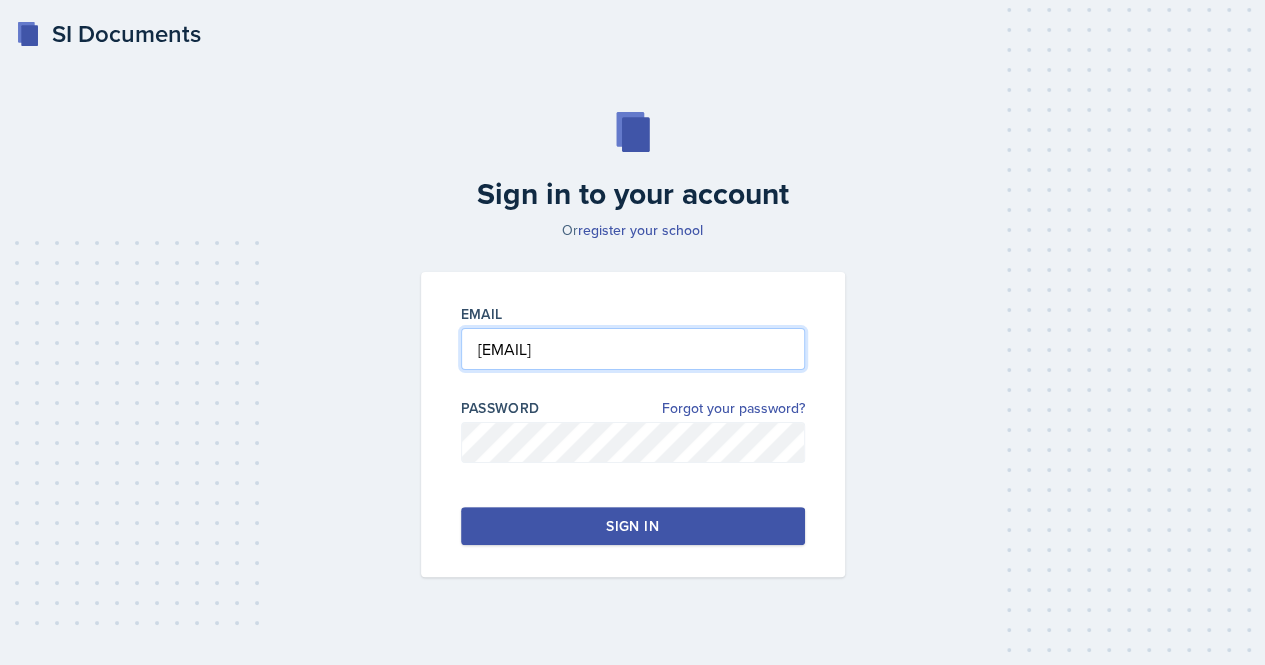 type on "[EMAIL]" 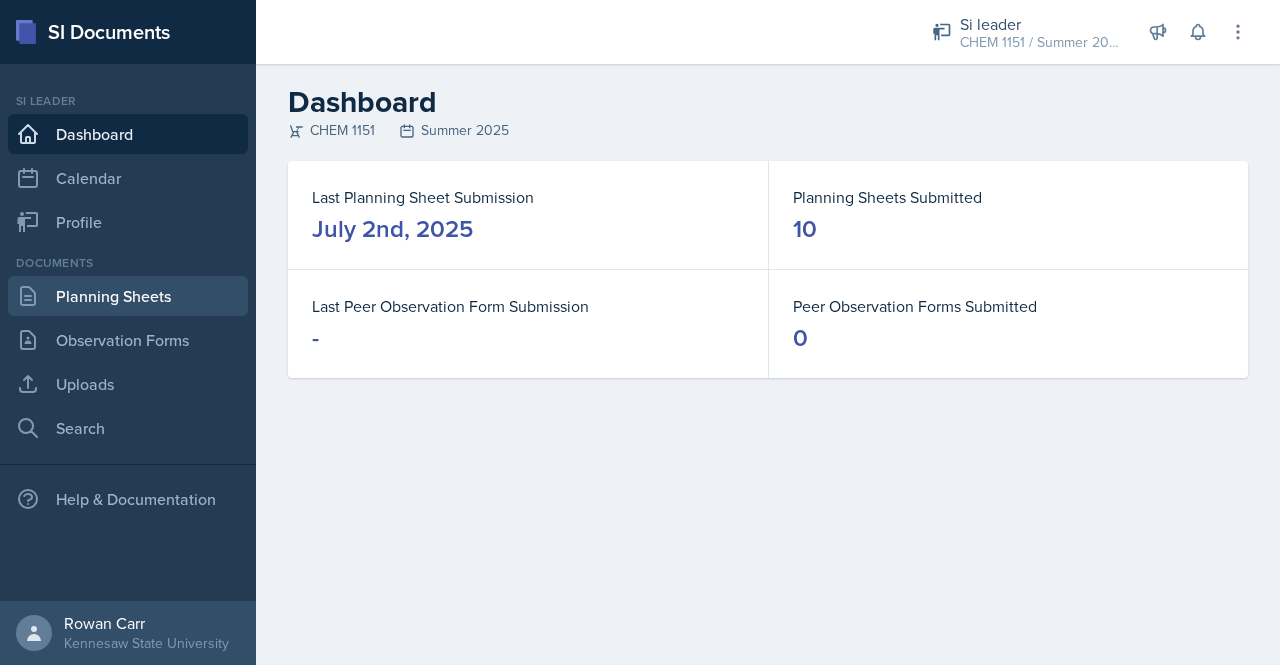 click on "Planning Sheets" at bounding box center (128, 296) 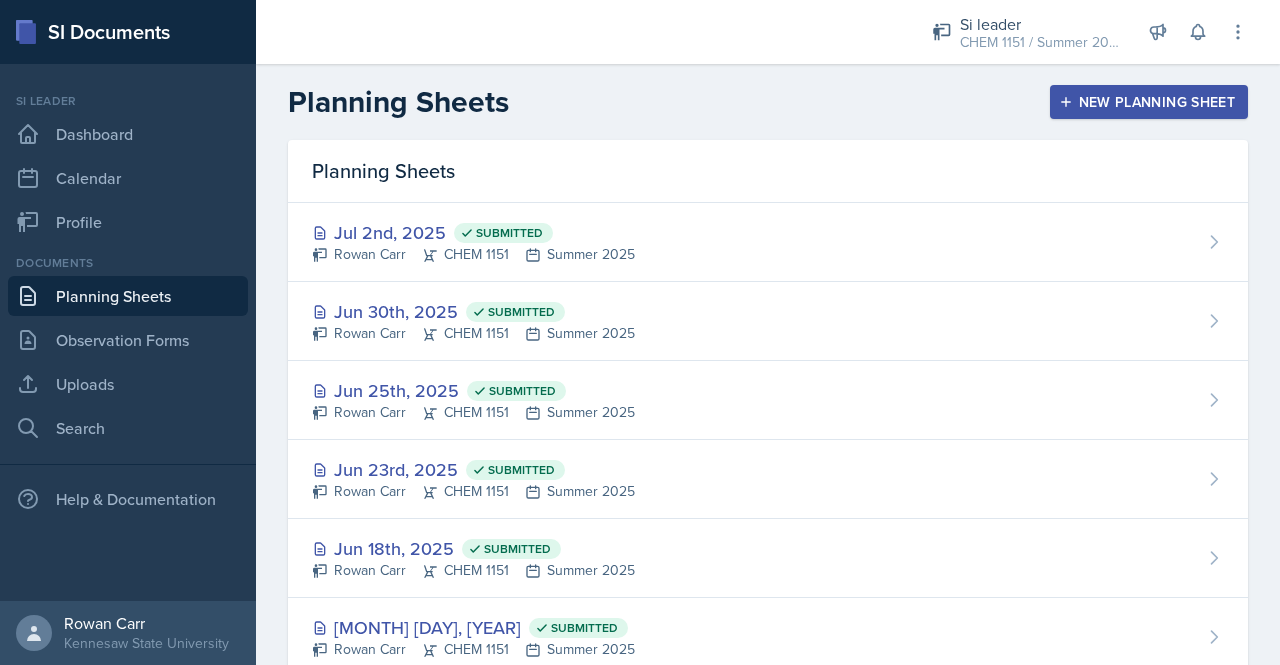 click on "New Planning Sheet" at bounding box center (1149, 102) 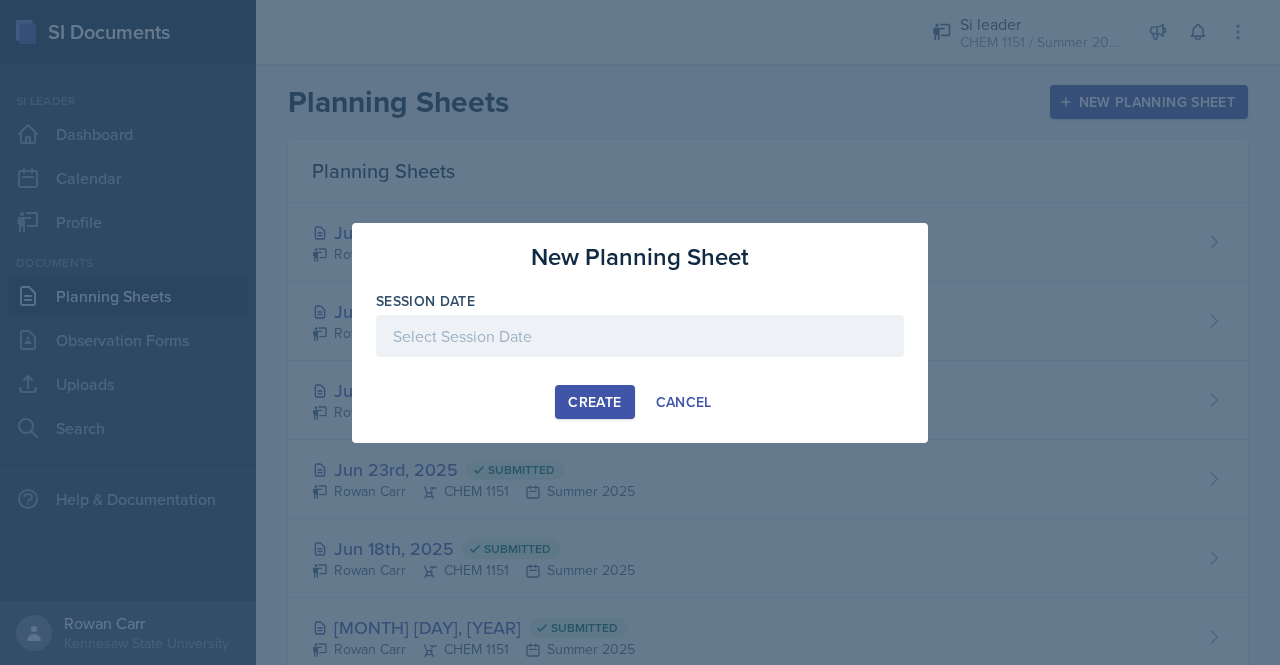 click at bounding box center (640, 336) 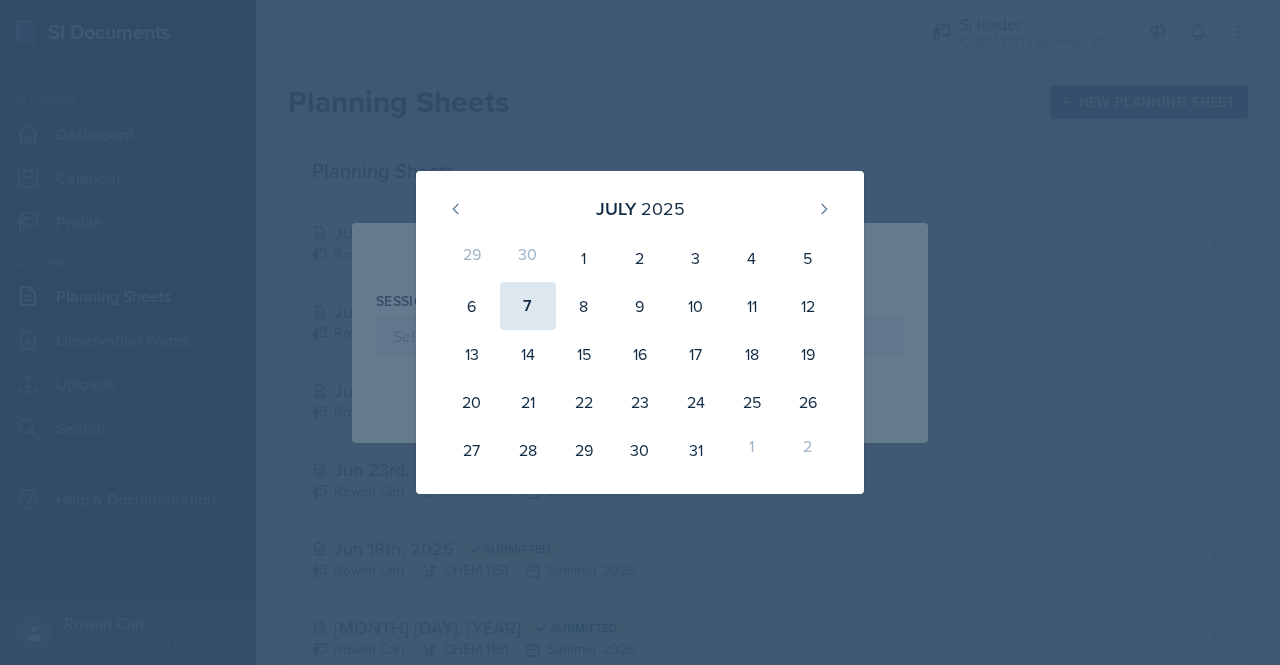 click on "7" at bounding box center [528, 306] 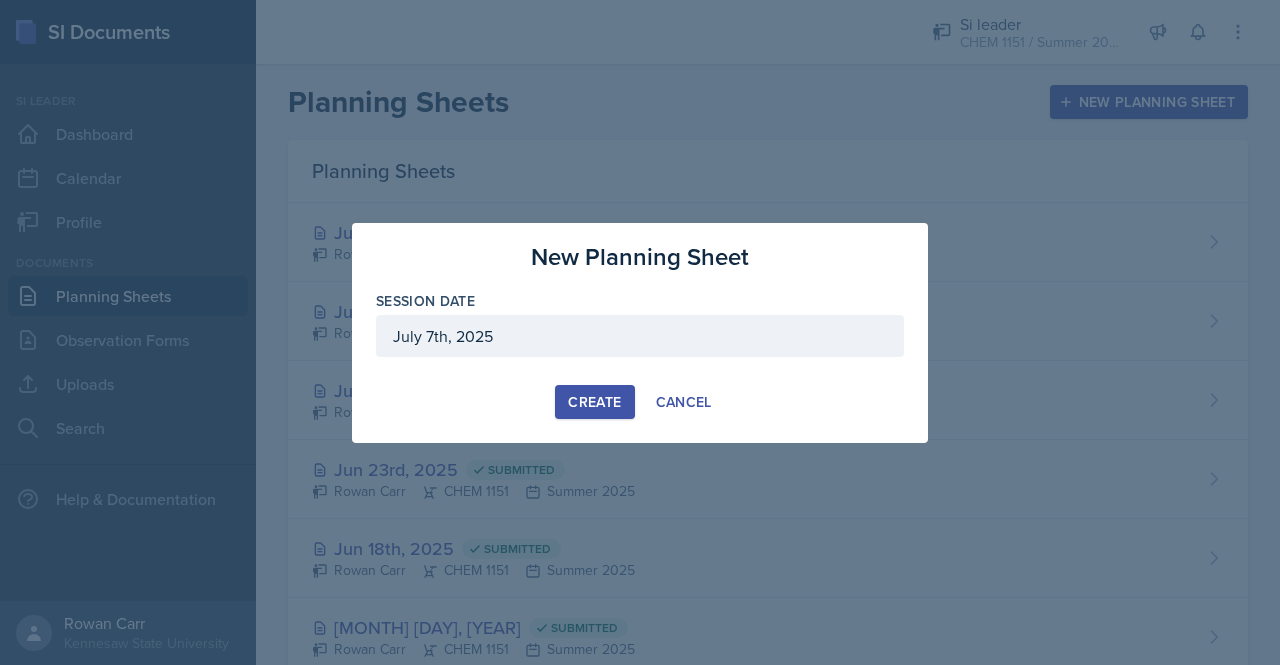 click on "Session Date" at bounding box center [640, 301] 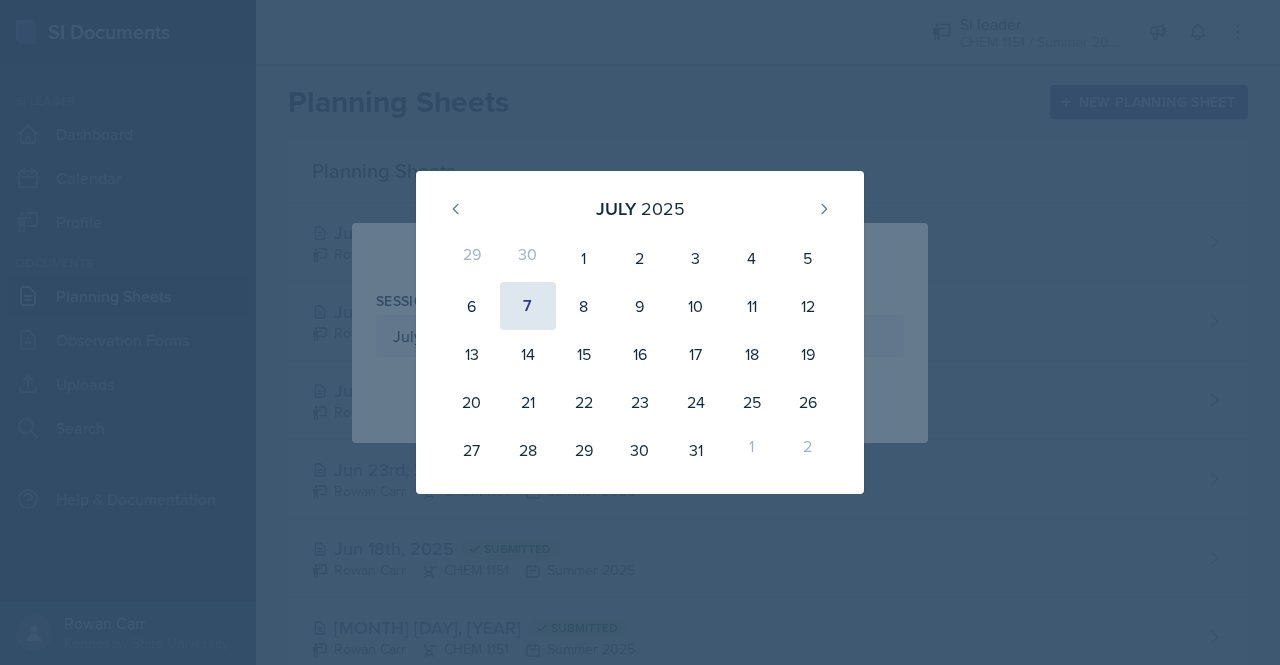 click on "7" at bounding box center [528, 306] 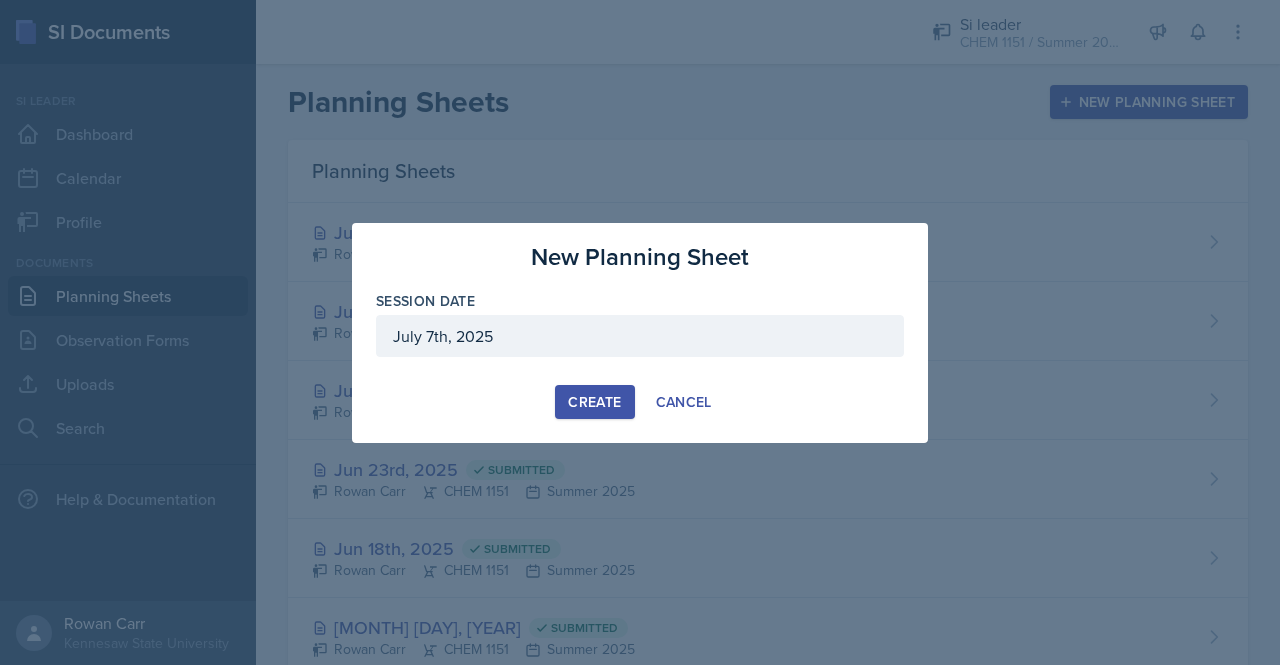 click on "Create" at bounding box center [594, 402] 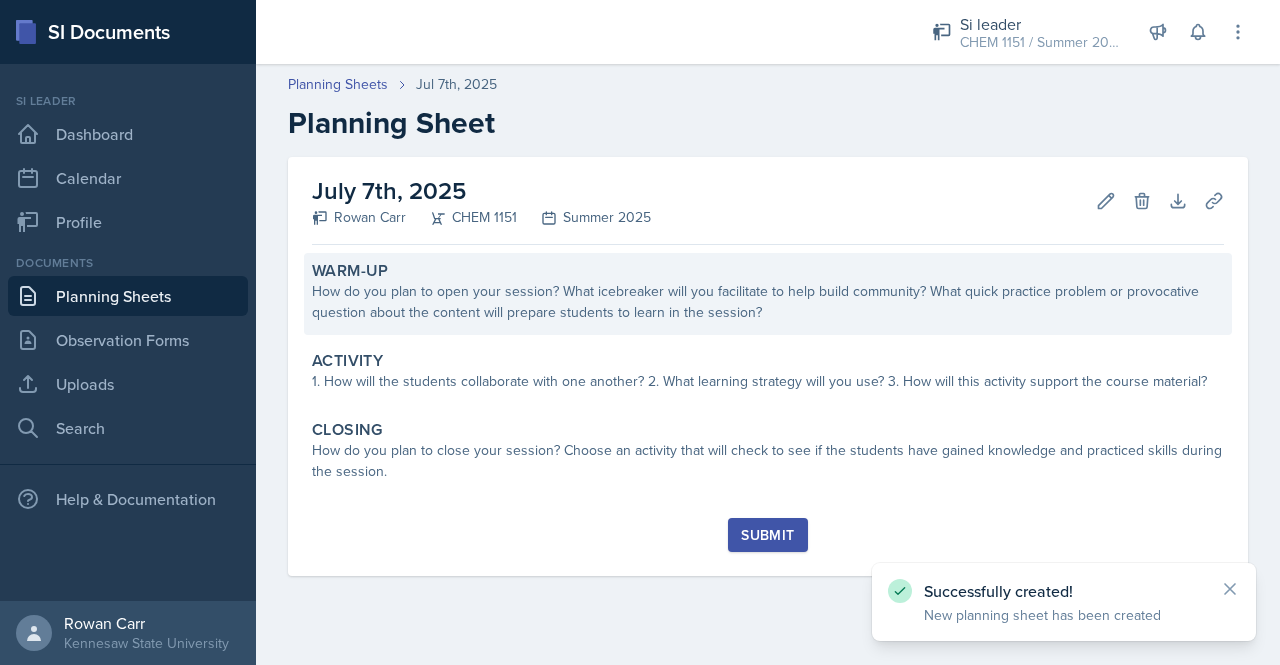 click on "How do you plan to open your session? What icebreaker will you facilitate to help build community? What quick practice problem or provocative question about the content will prepare students to learn in the session?" at bounding box center [768, 302] 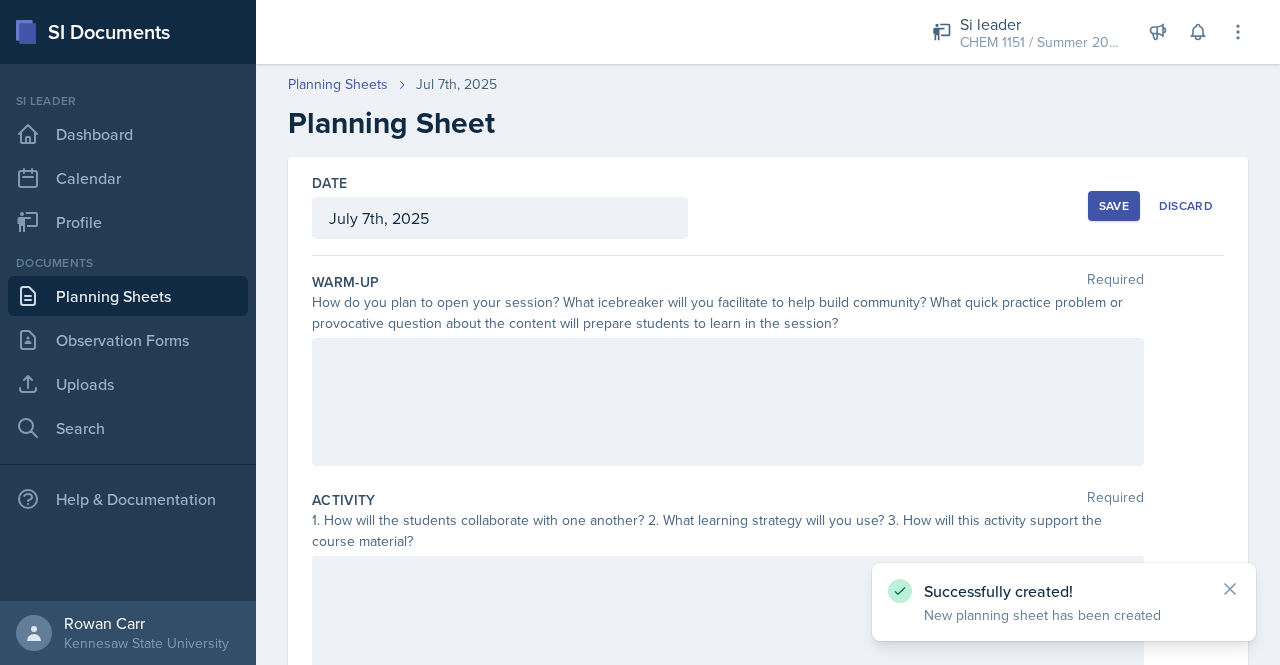 click at bounding box center (728, 402) 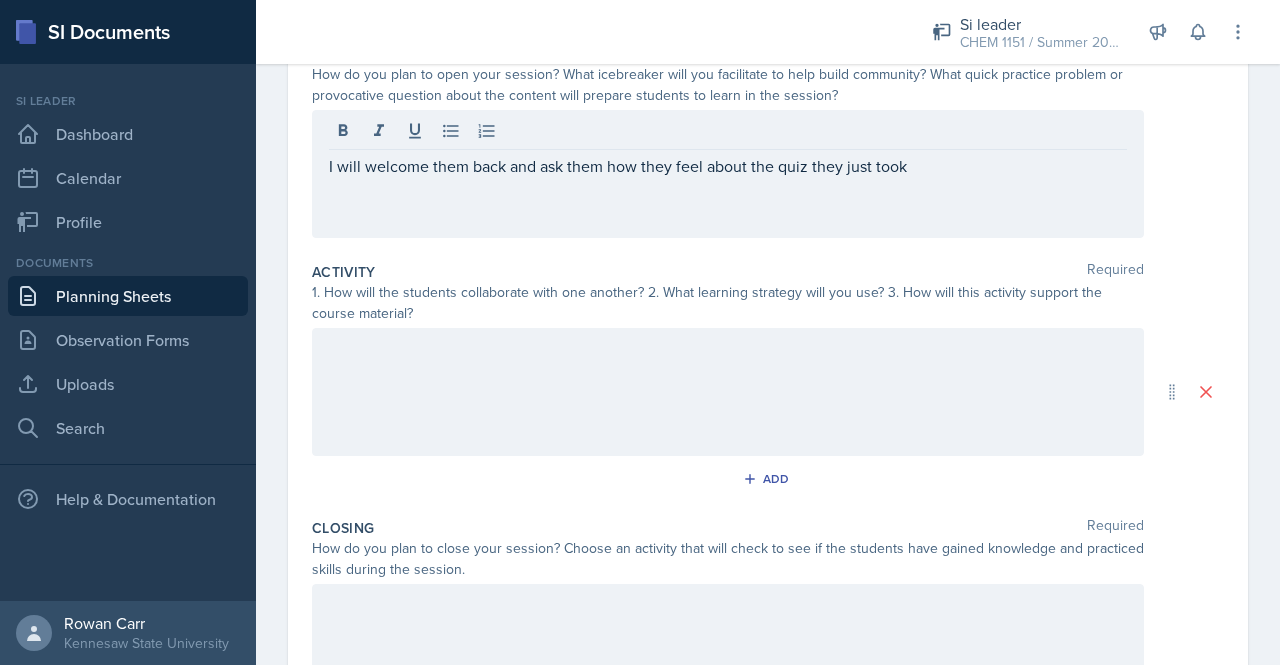 click at bounding box center [728, 174] 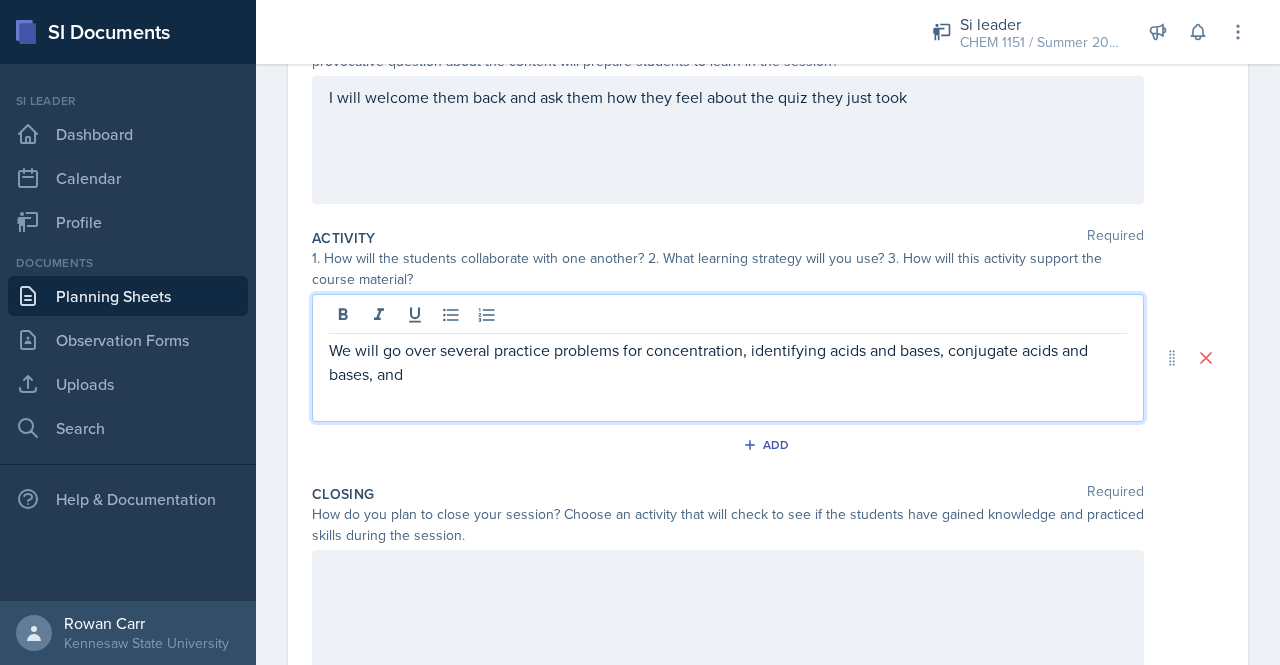 click on "We will go over several practice problems for concentration, identifying acids and bases, conjugate acids and bases, and" at bounding box center [728, 362] 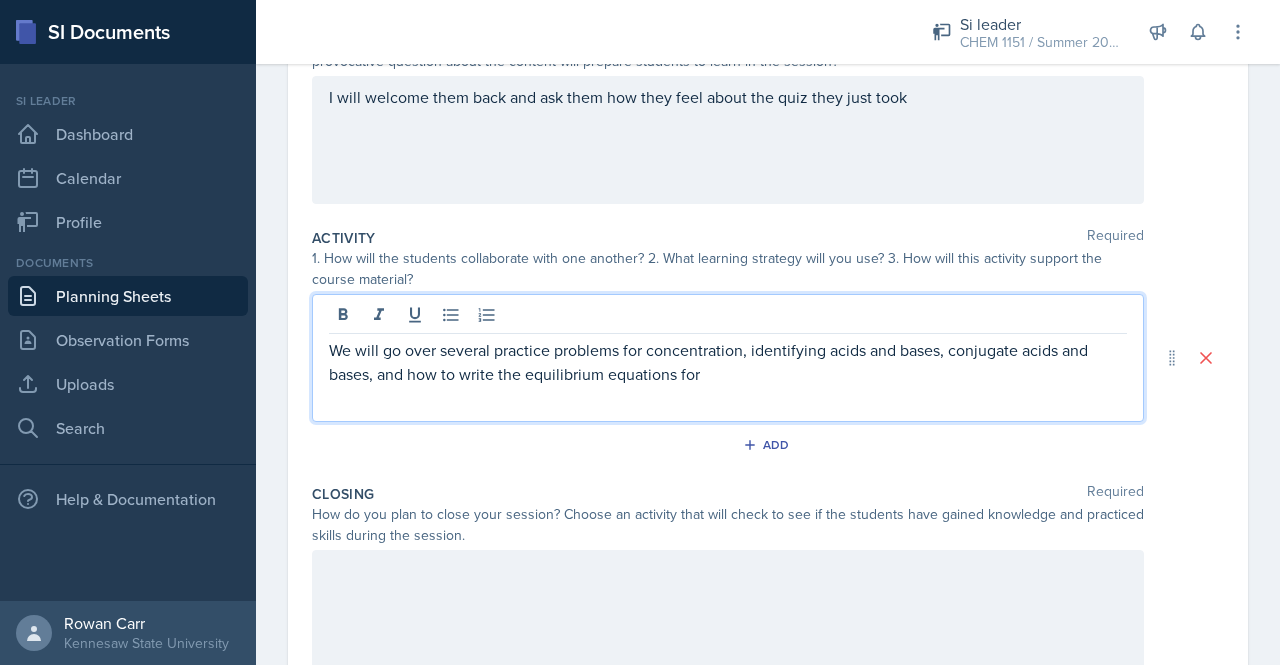 click on "We will go over several practice problems for concentration, identifying acids and bases, conjugate acids and bases, and how to write the equilibrium equations for" at bounding box center [728, 362] 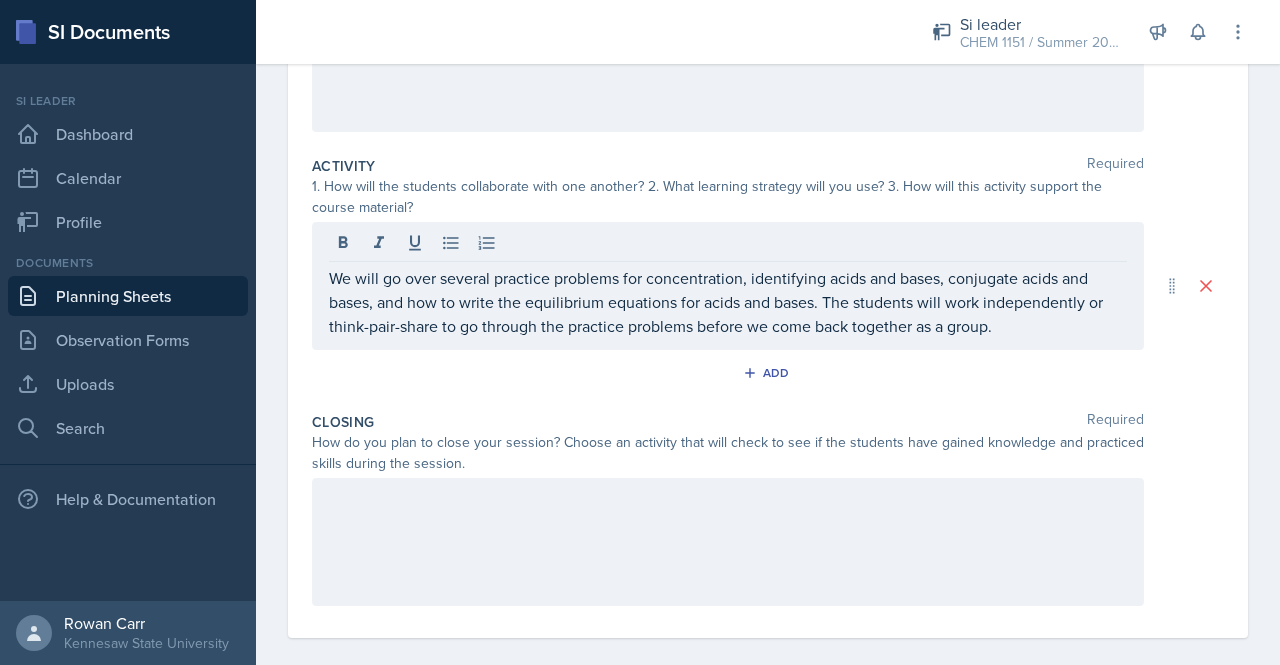 click at bounding box center (728, 68) 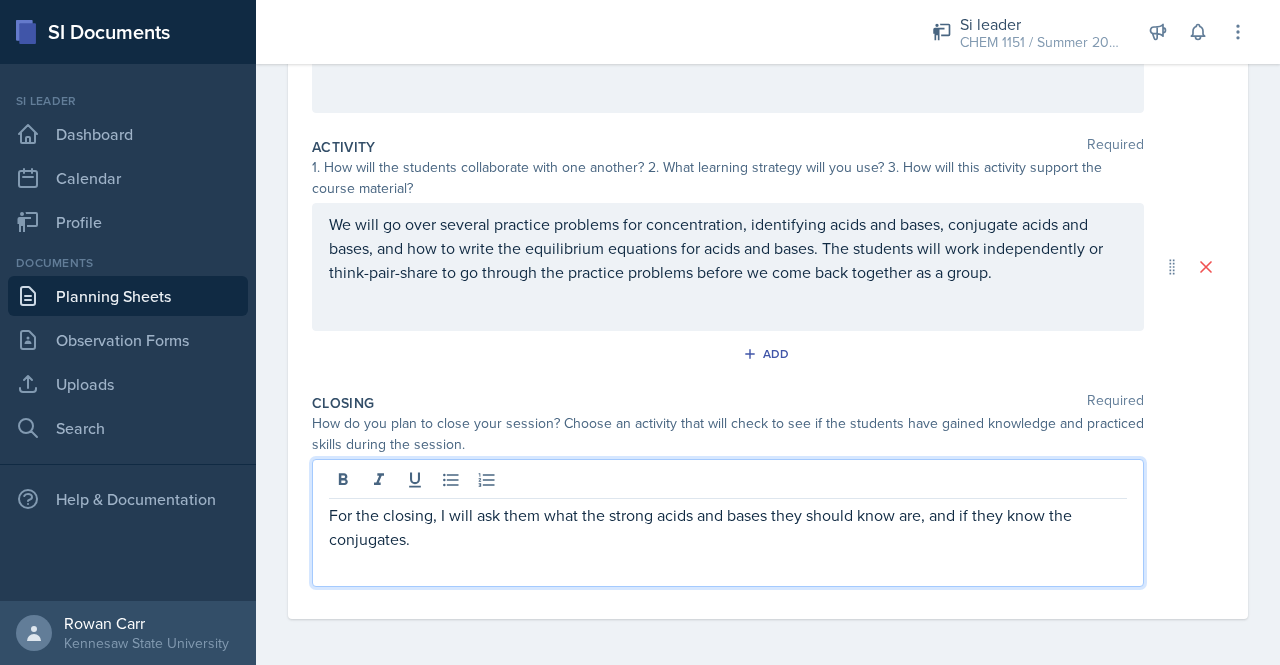 scroll, scrollTop: 0, scrollLeft: 0, axis: both 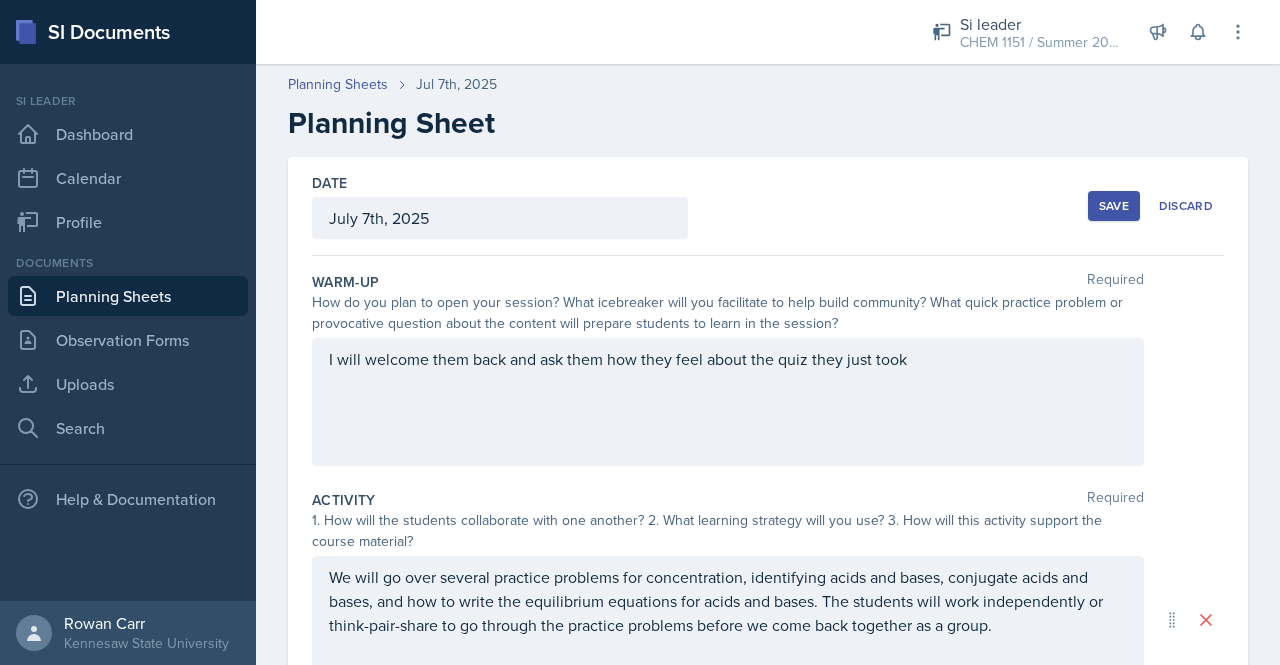 click on "Save" at bounding box center [1114, 206] 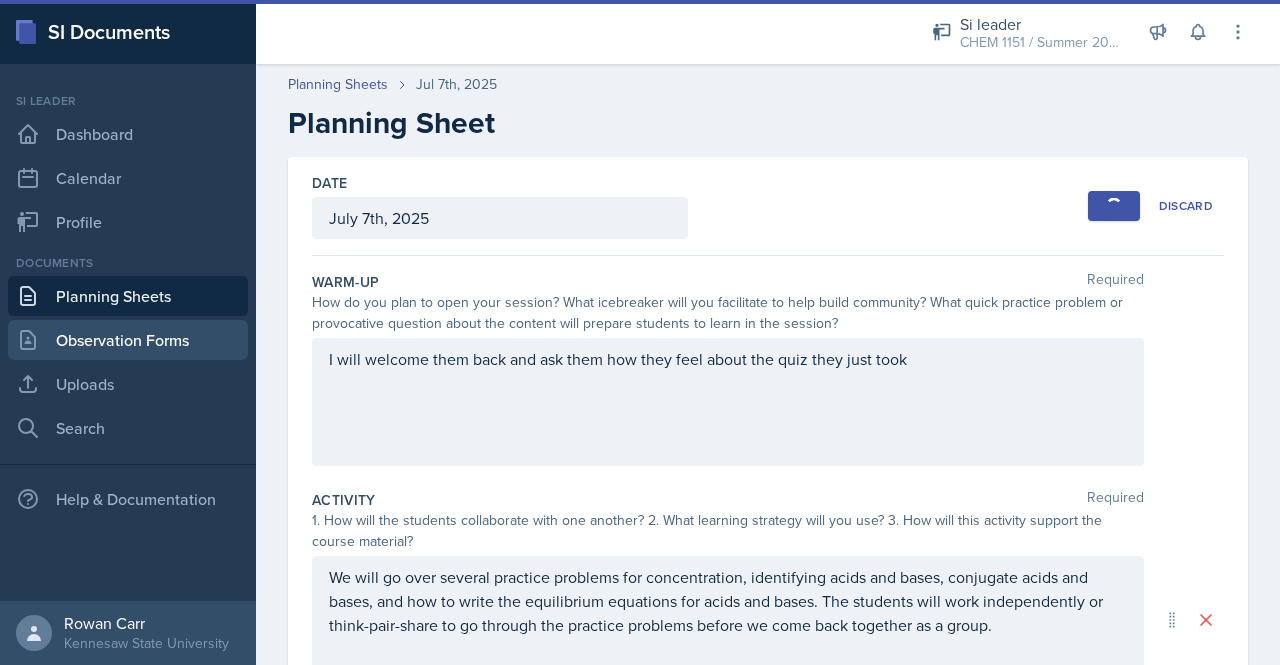 click on "Observation Forms" at bounding box center (128, 340) 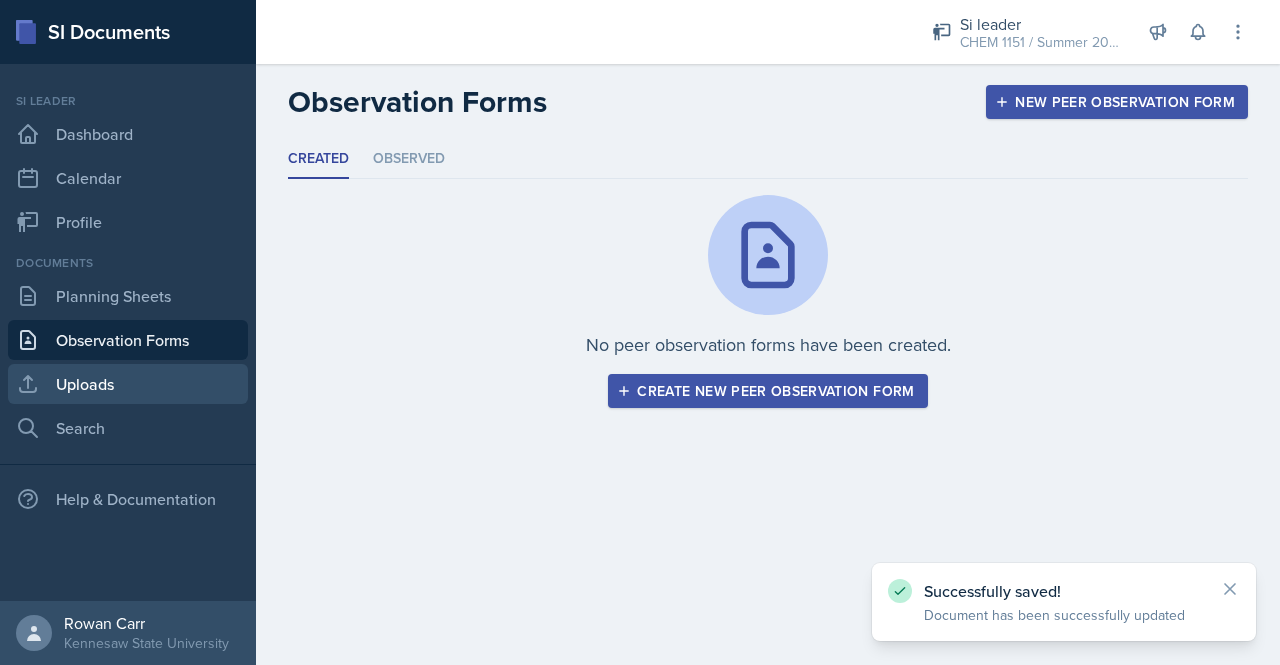 click on "Uploads" at bounding box center (128, 384) 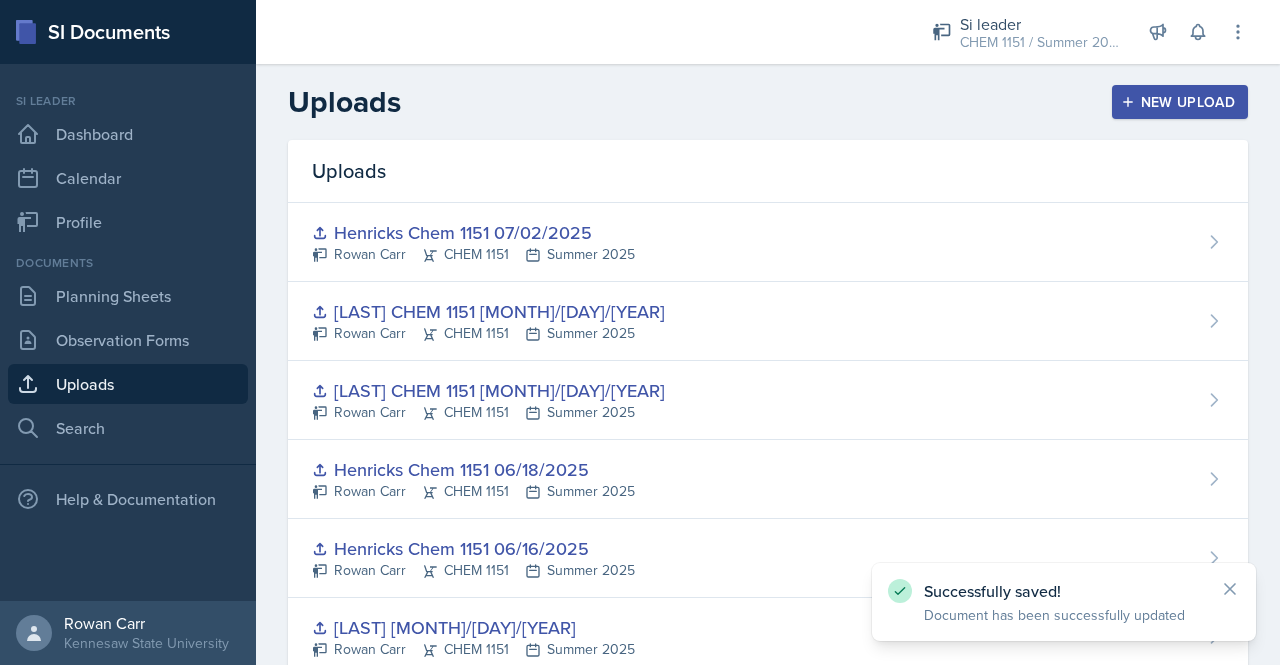 click on "New Upload" at bounding box center [1180, 102] 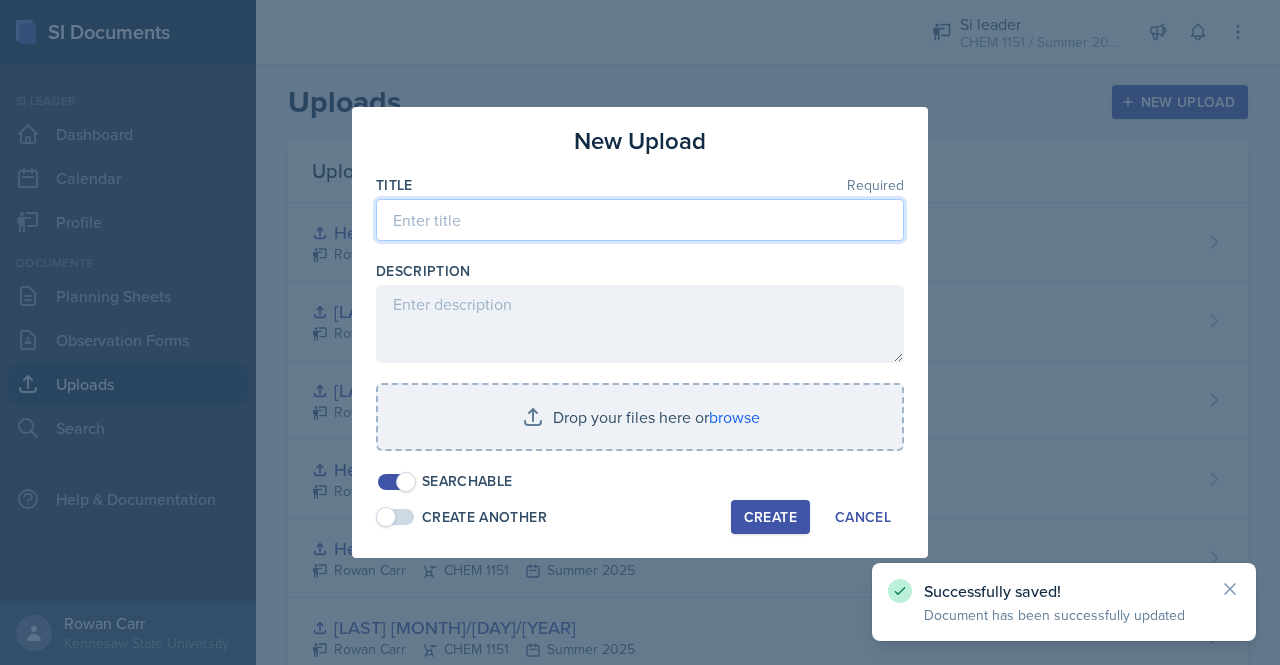 click at bounding box center [640, 220] 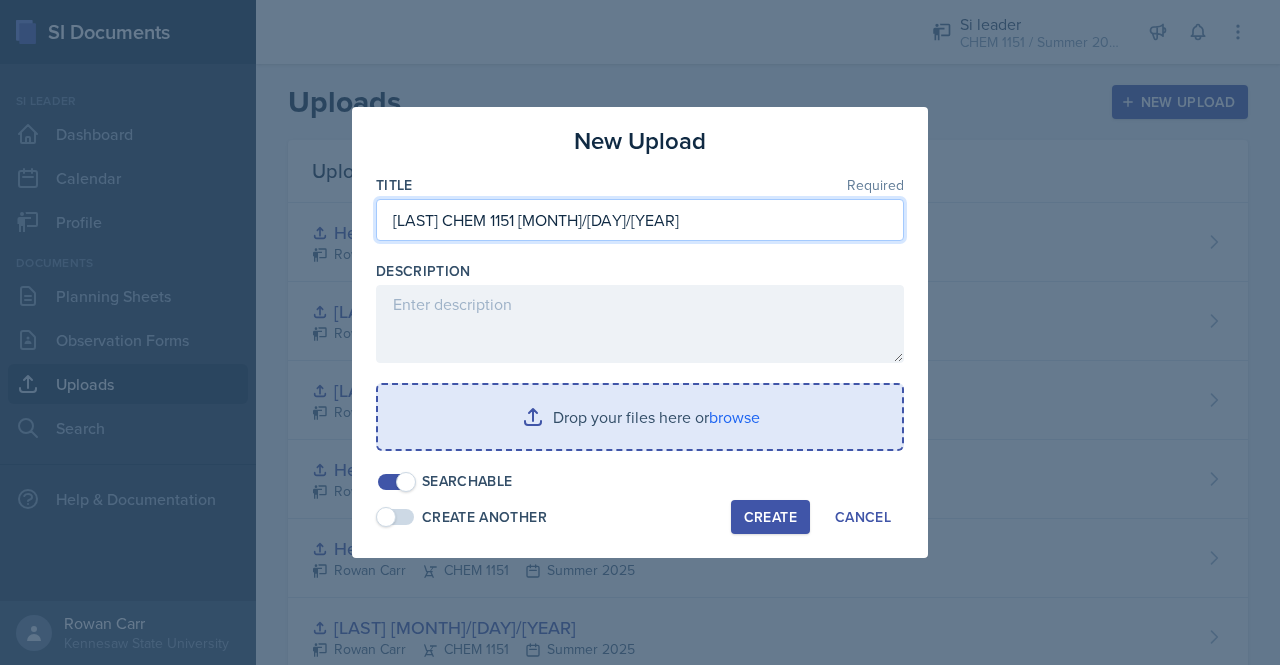 type on "[LAST] CHEM 1151 [MONTH]/[DAY]/[YEAR]" 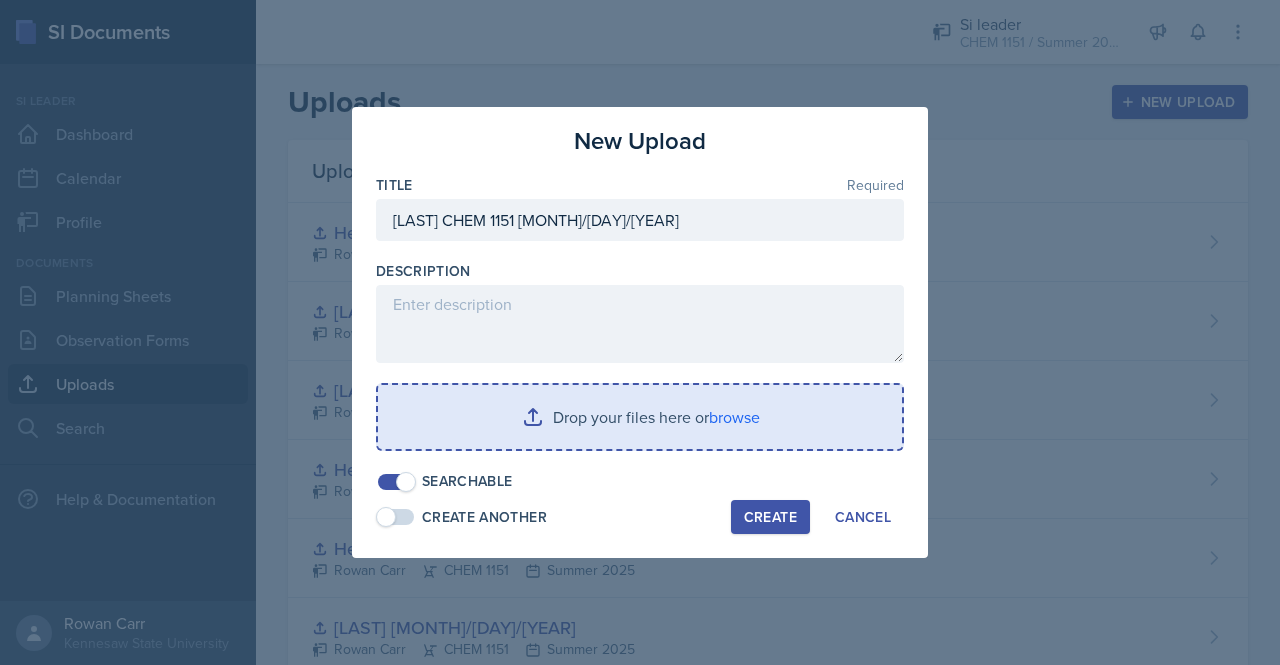 click at bounding box center (640, 417) 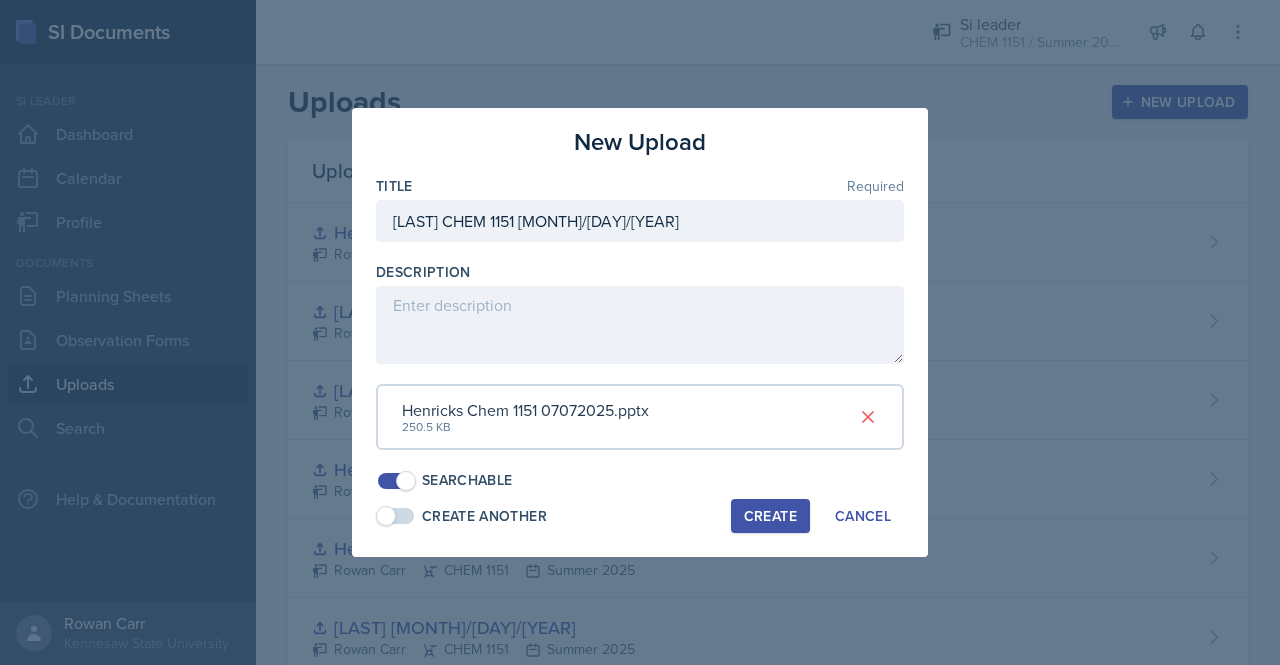 click on "Create" at bounding box center (770, 516) 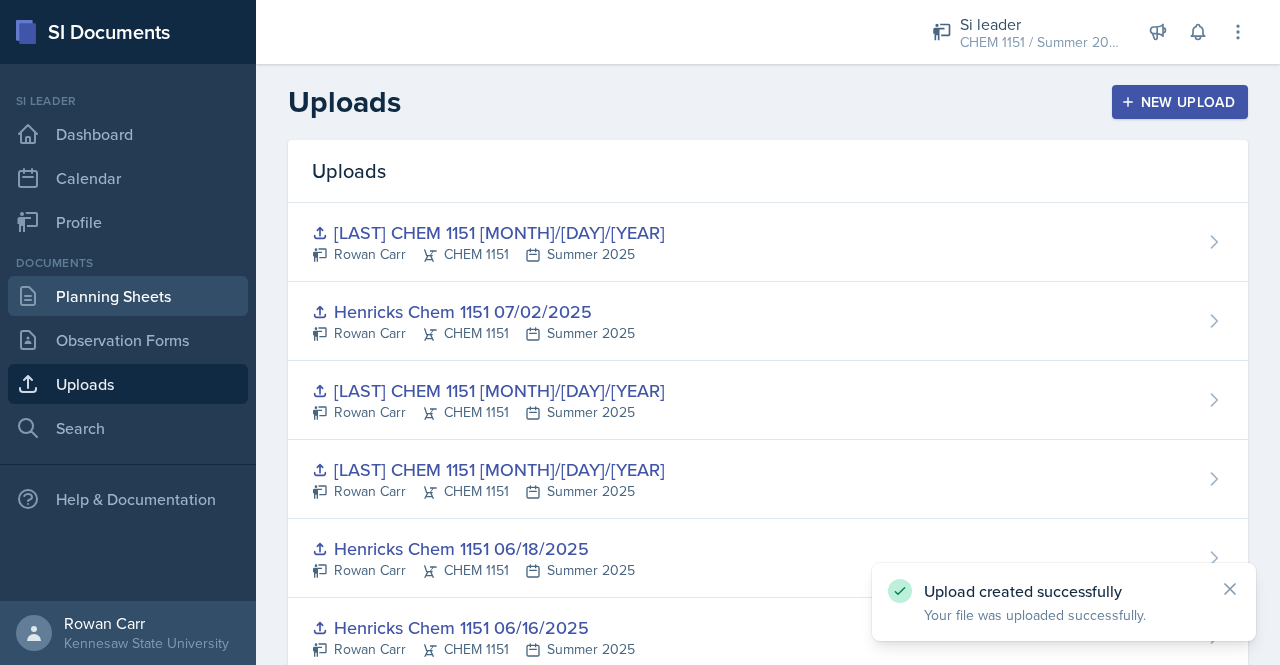 click on "Planning Sheets" at bounding box center (128, 296) 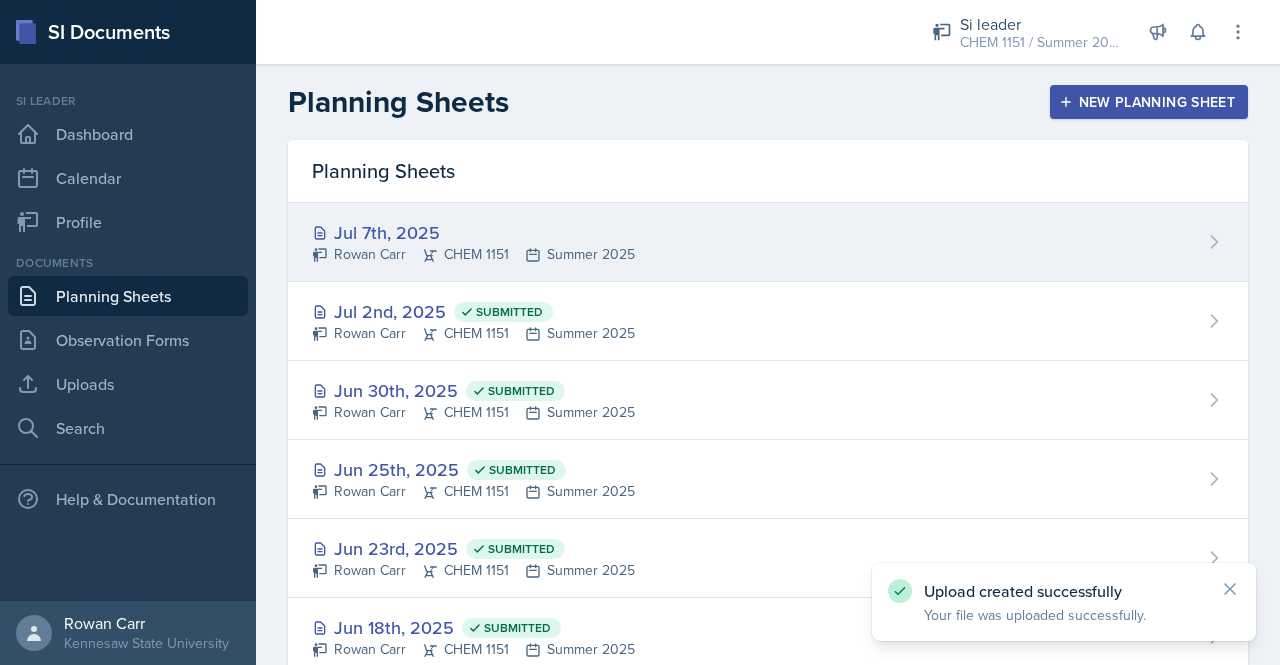 click on "Jul 7th, 2025
Rowan Carr
CHEM 1151
Summer 2025" at bounding box center [768, 242] 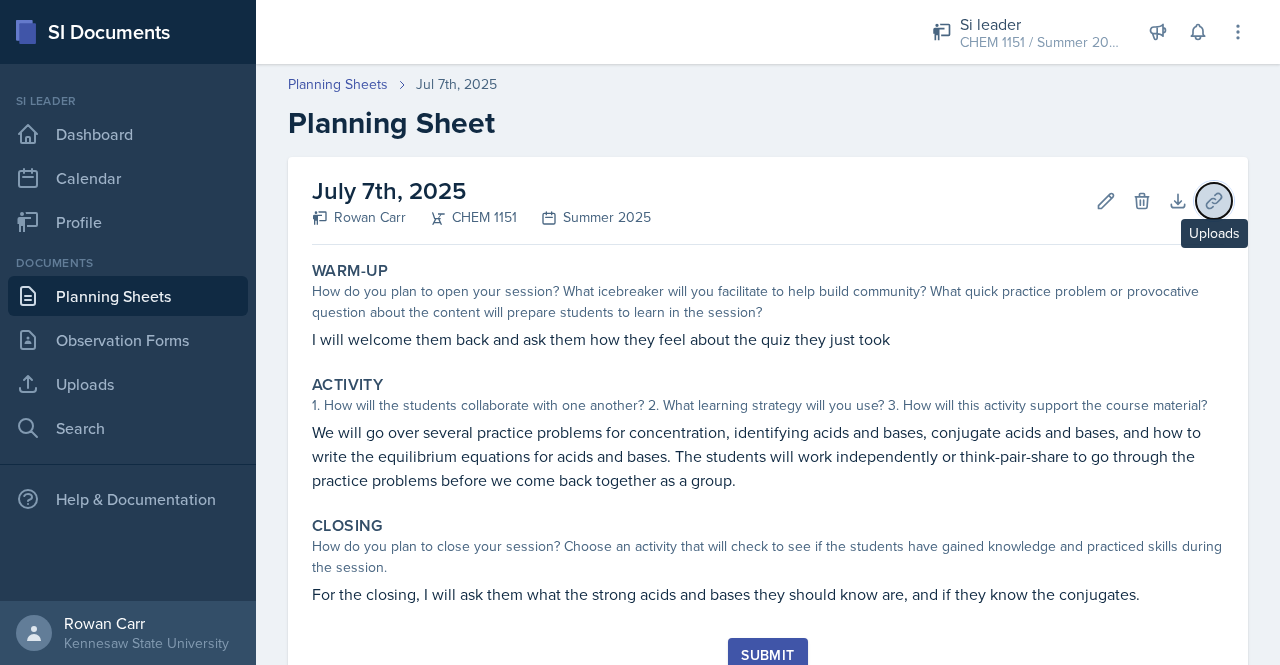 click at bounding box center [1214, 201] 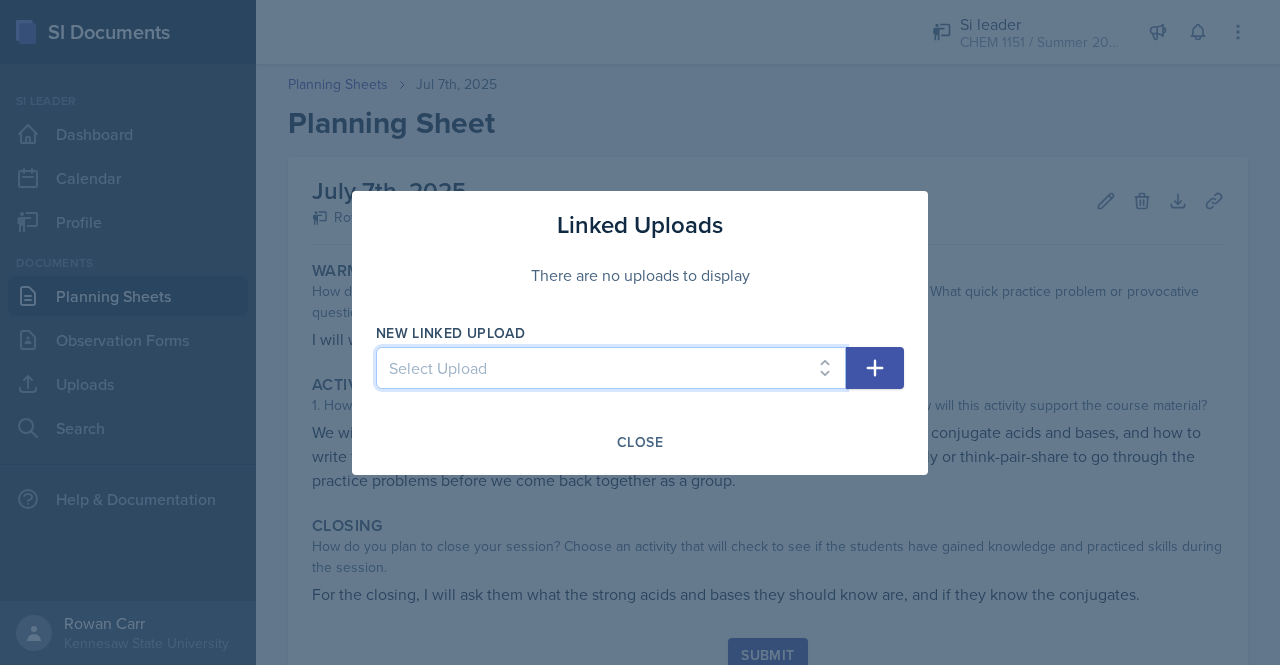 click on "Select Upload   Henricks 06022025 Henricks 06042025 Henricks 06/09/2025 Henricks Chem 1151 06/16/2025 Henricks Chem 1151 06/18/2025 Henricks Chem 1151 06/25/2025 Henricks Chem 1151 06/30/2025 Henricks Chem 1151 07/02/2025 Henricks Chem 1151 07/07/2025" at bounding box center [611, 368] 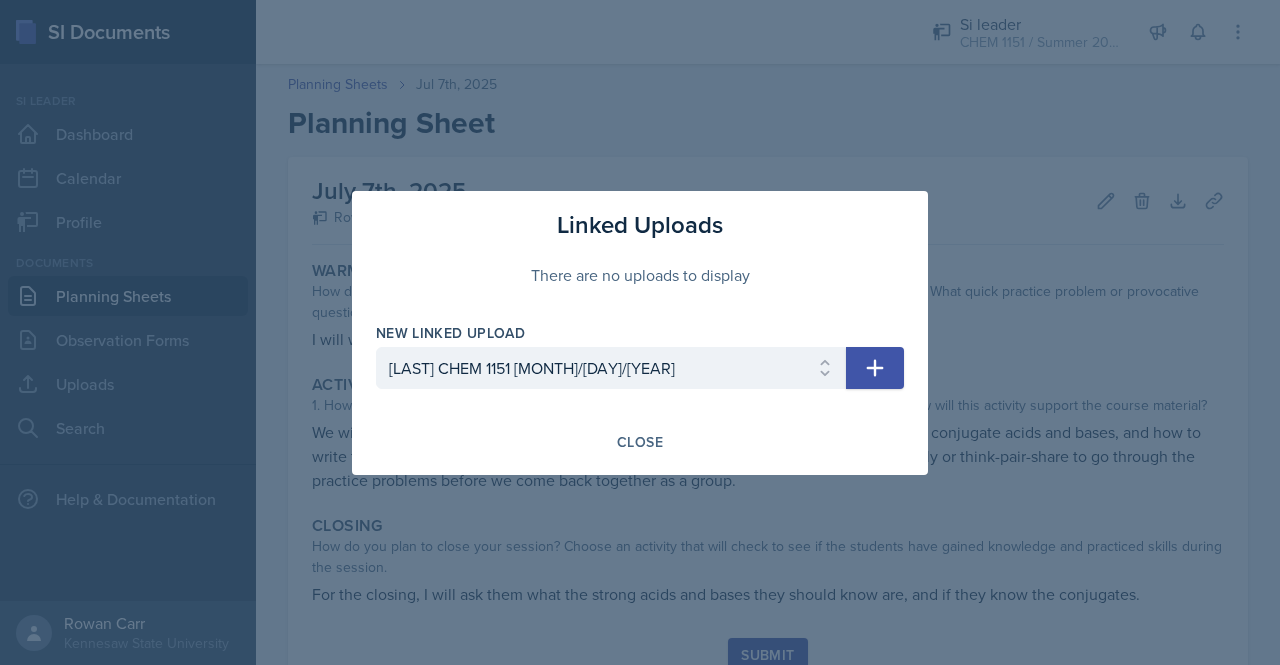 click at bounding box center [875, 368] 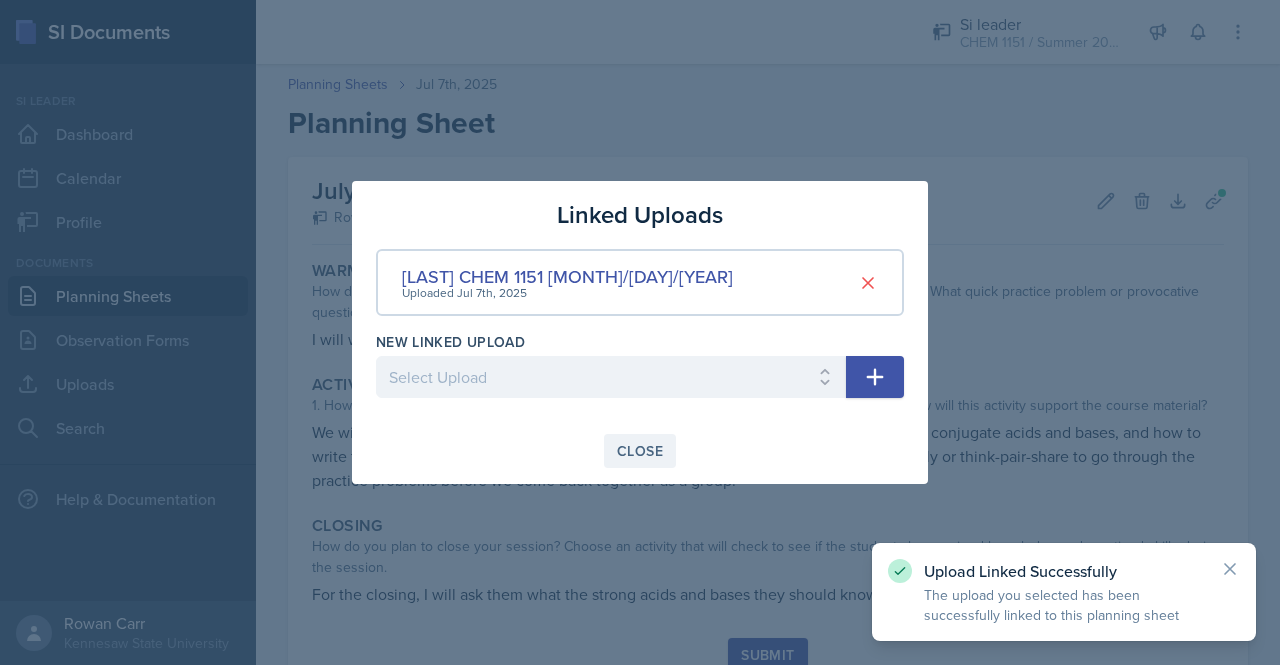 click on "Close" at bounding box center [640, 451] 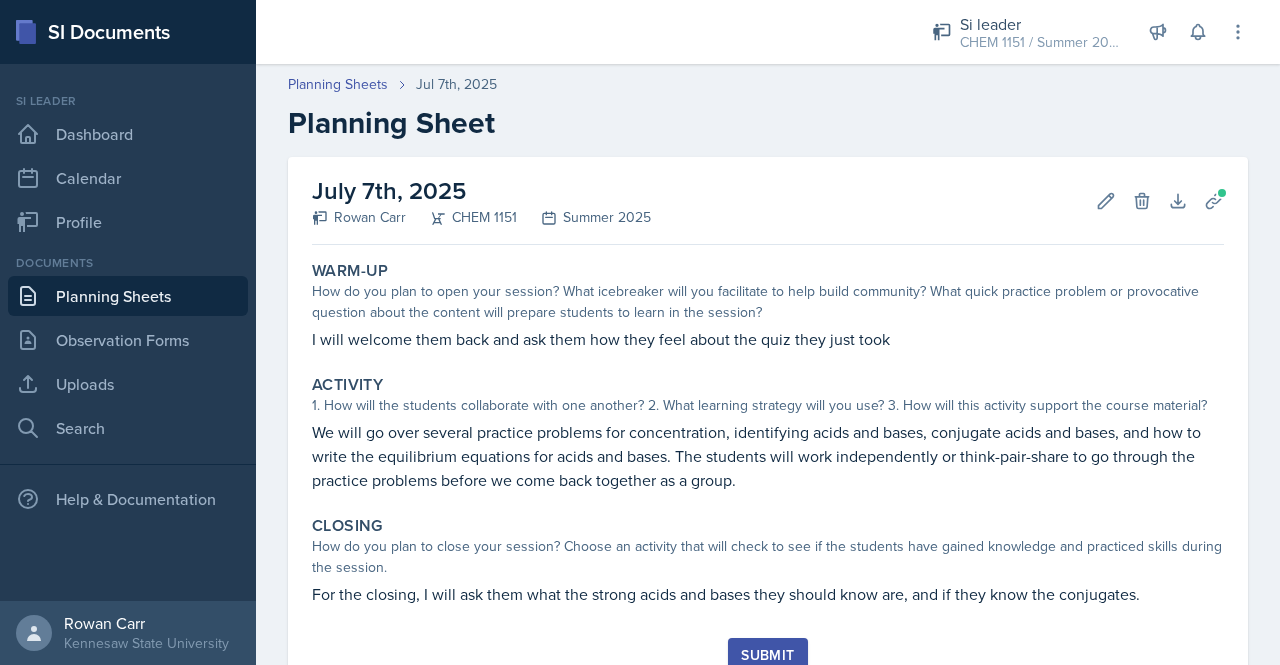 click on "Submit" at bounding box center (767, 655) 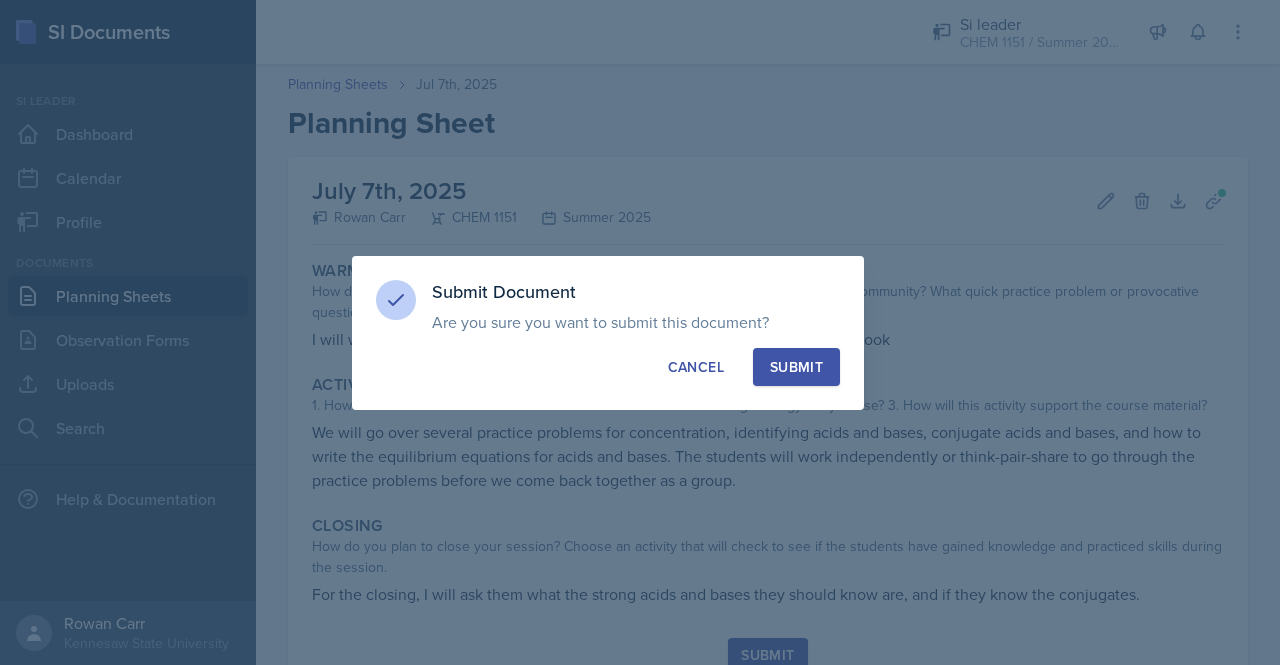 click on "Submit" at bounding box center (796, 367) 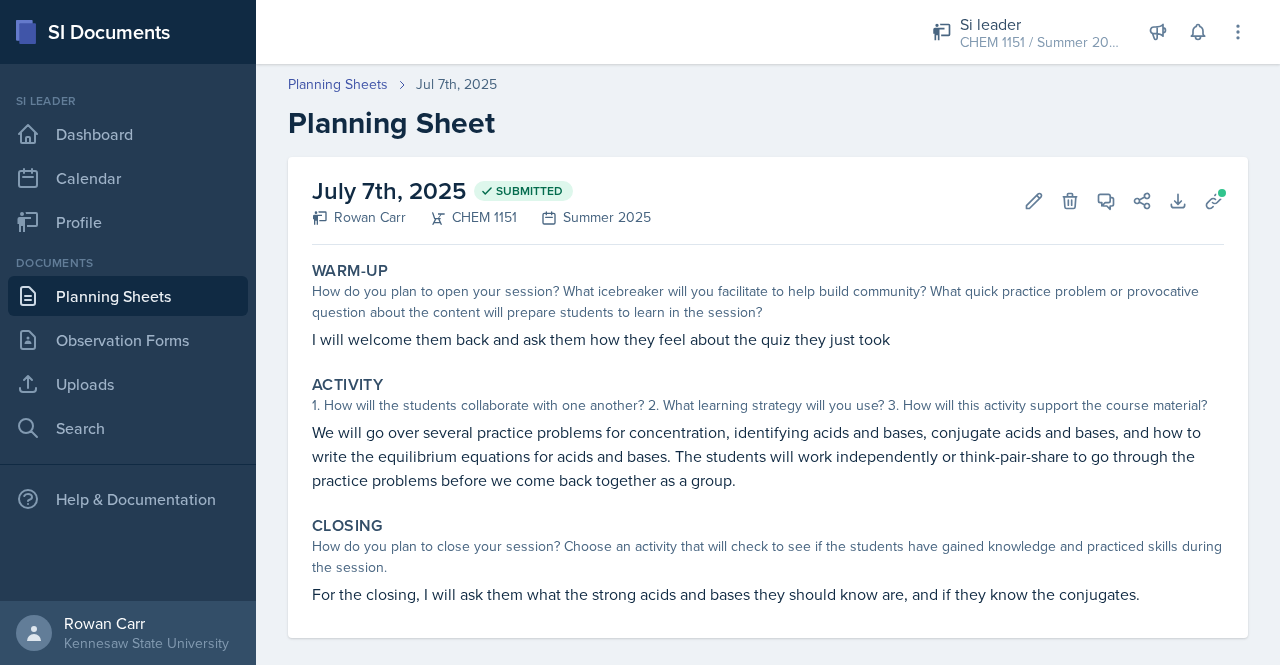 click on "Planning Sheets" at bounding box center [128, 296] 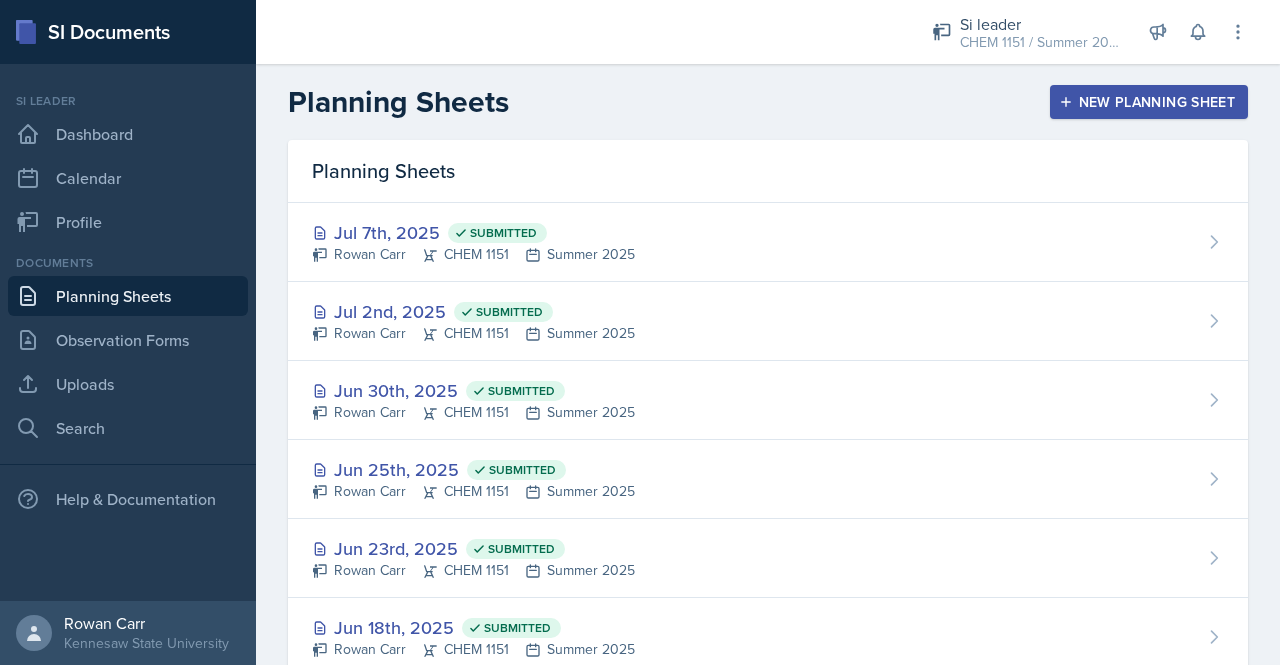 click on "New Planning Sheet" at bounding box center [1149, 102] 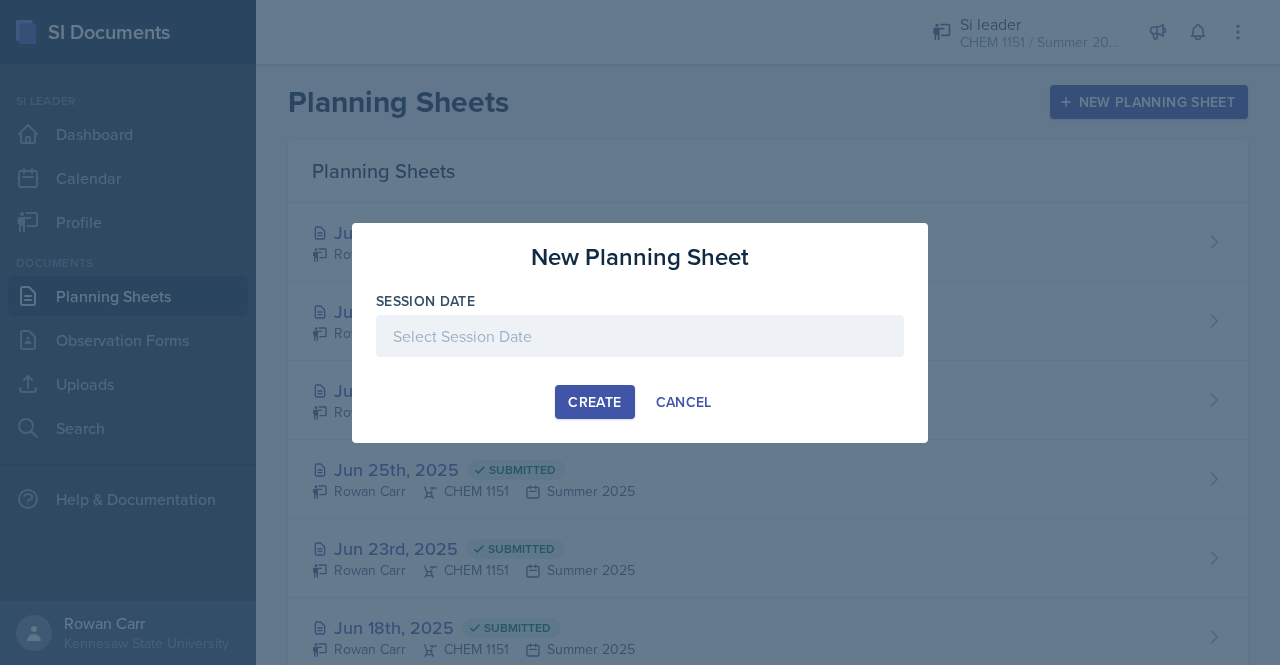 click at bounding box center (640, 336) 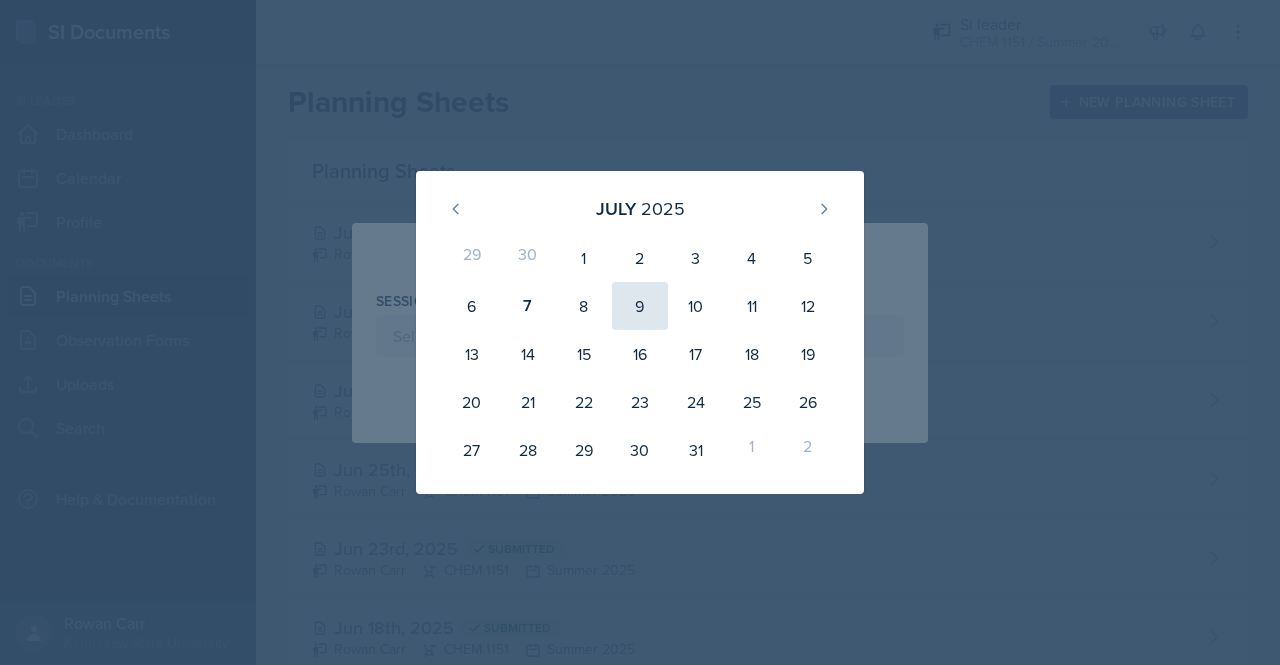 click on "9" at bounding box center (640, 306) 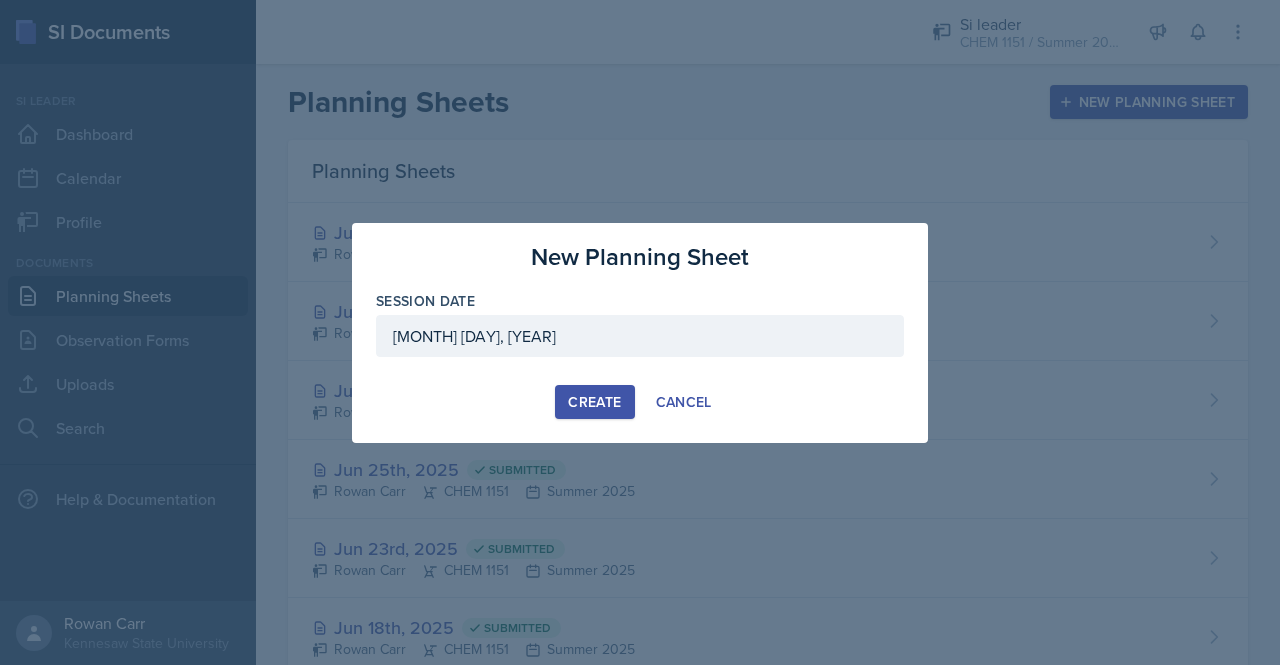 click on "Create" at bounding box center (594, 402) 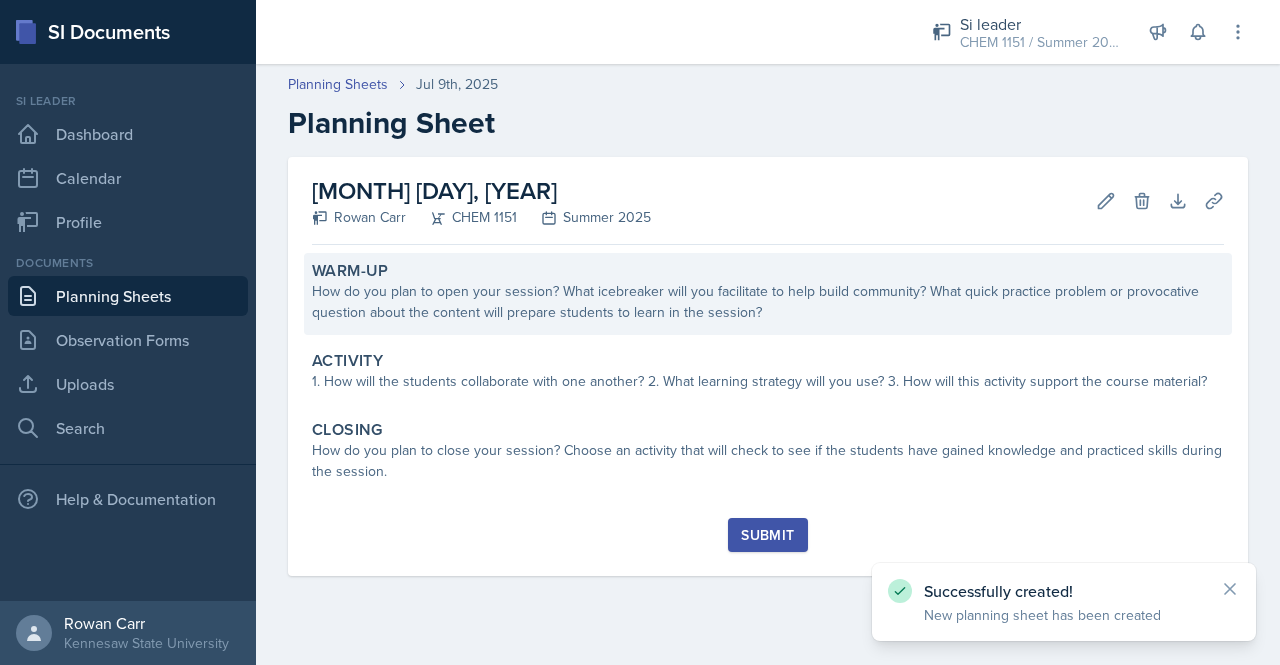 click on "Warm-Up   How do you plan to open your session? What icebreaker will you facilitate to help build community? What quick practice problem or provocative question about the content will prepare students to learn in the session?" at bounding box center [768, 294] 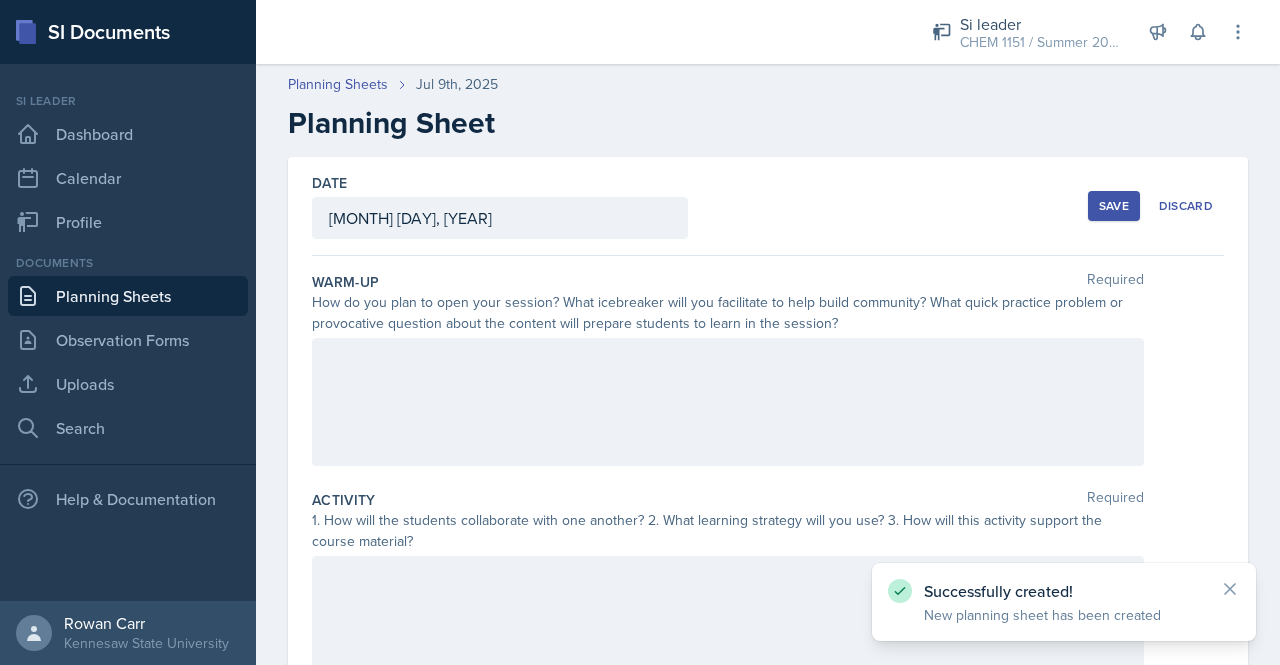 click at bounding box center (728, 402) 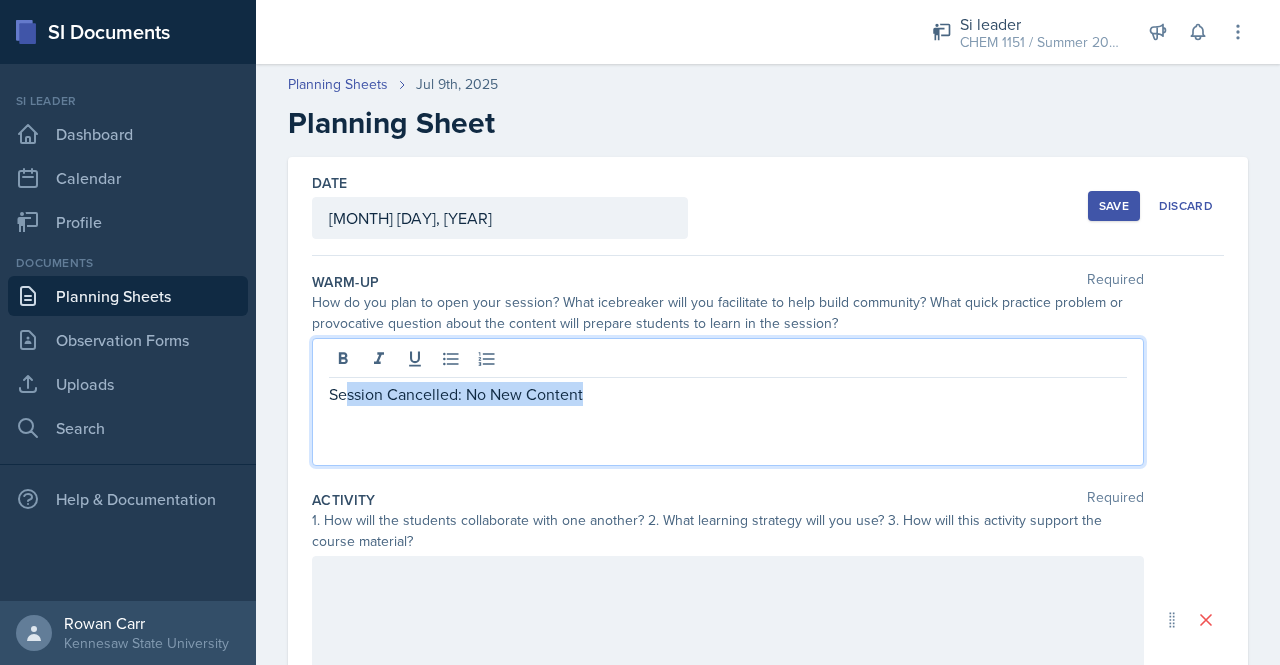 drag, startPoint x: 595, startPoint y: 394, endPoint x: 343, endPoint y: 411, distance: 252.57277 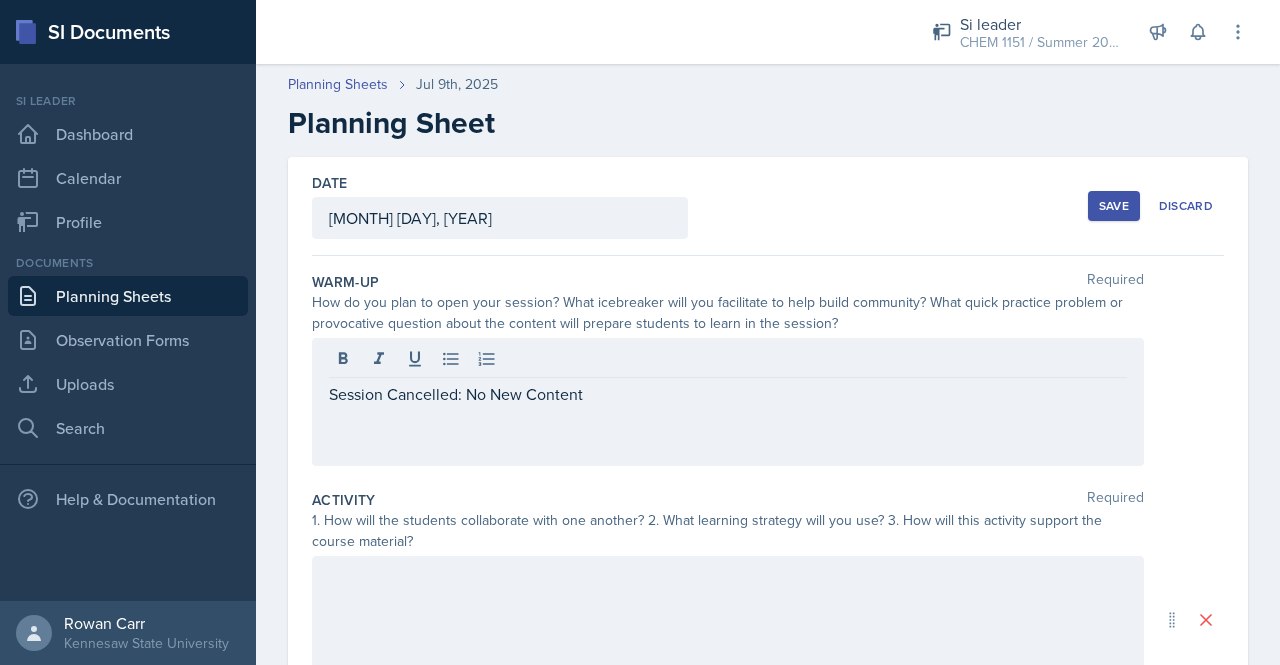 click on "Session Cancelled: No New Content" at bounding box center (728, 402) 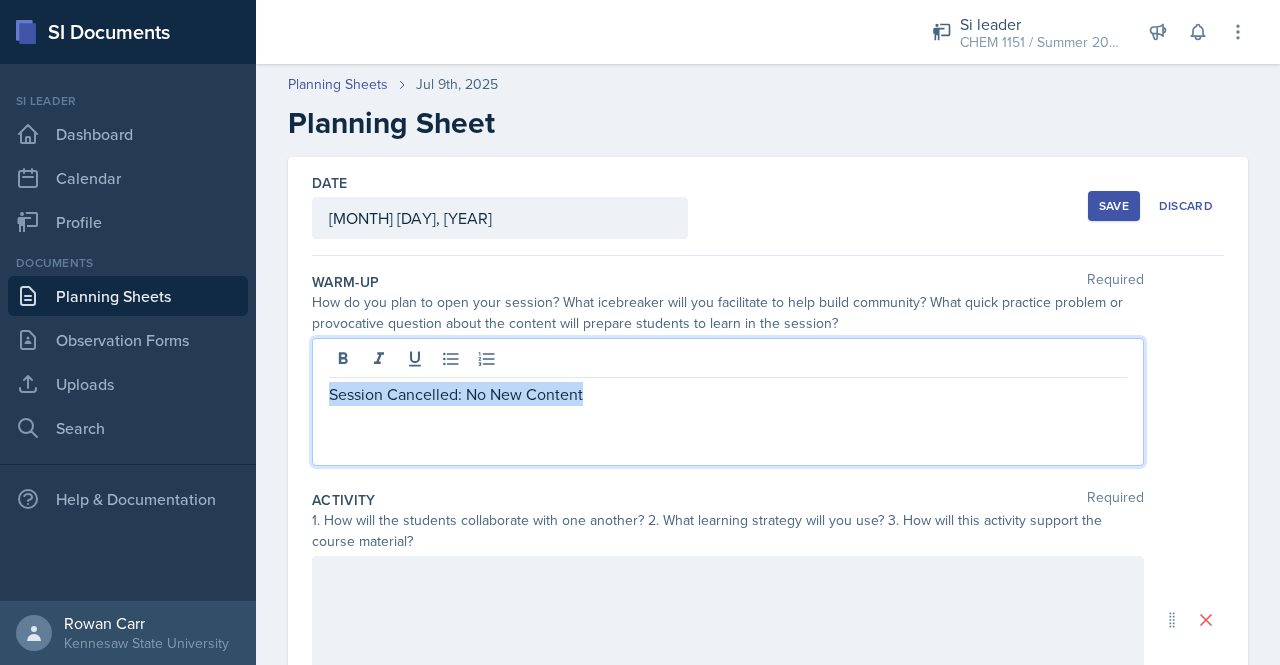 drag, startPoint x: 330, startPoint y: 394, endPoint x: 768, endPoint y: 383, distance: 438.1381 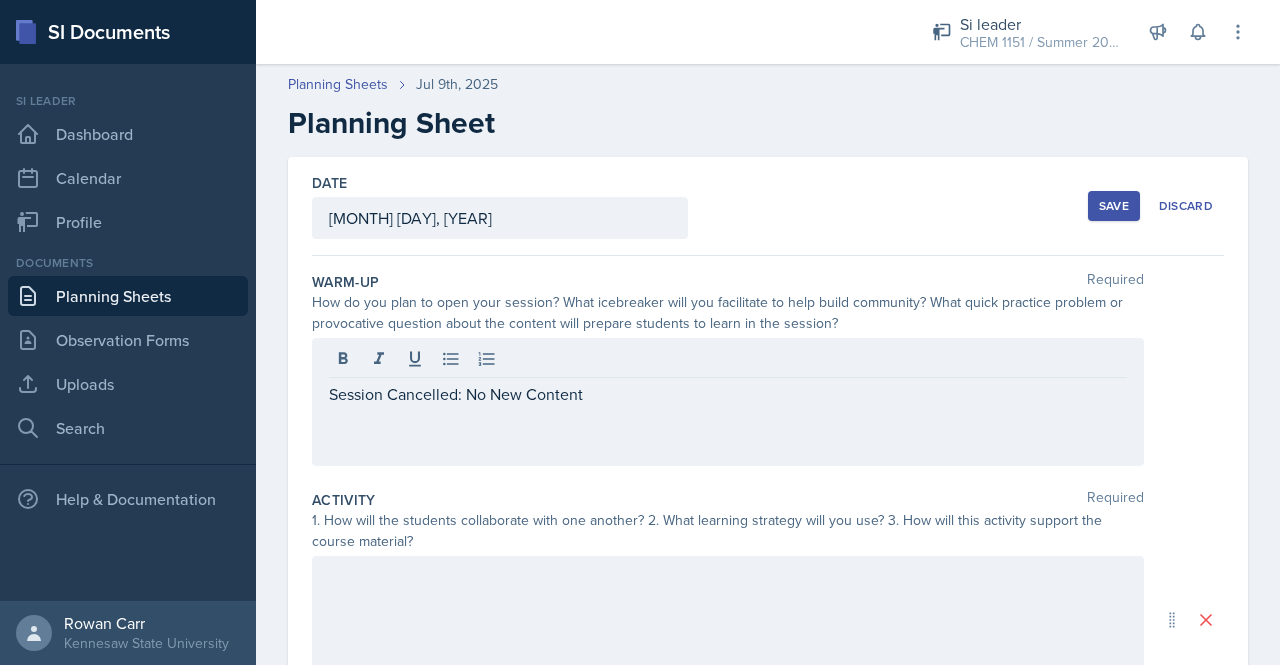 click at bounding box center (728, 402) 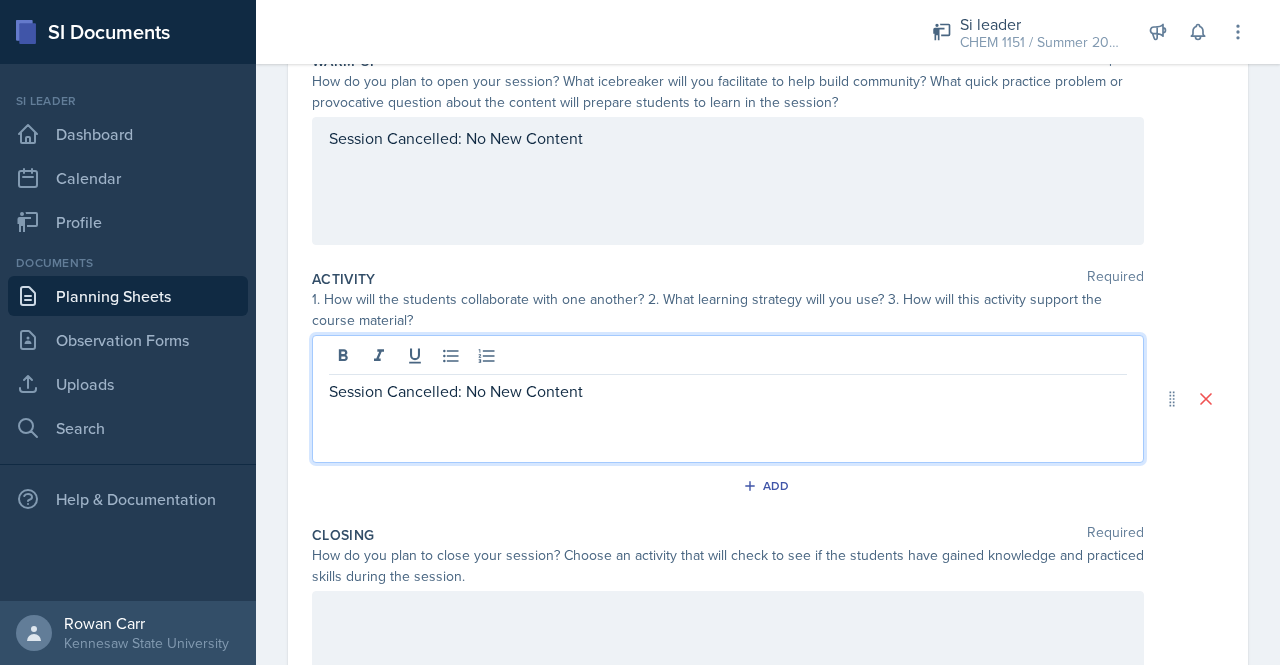 scroll, scrollTop: 353, scrollLeft: 0, axis: vertical 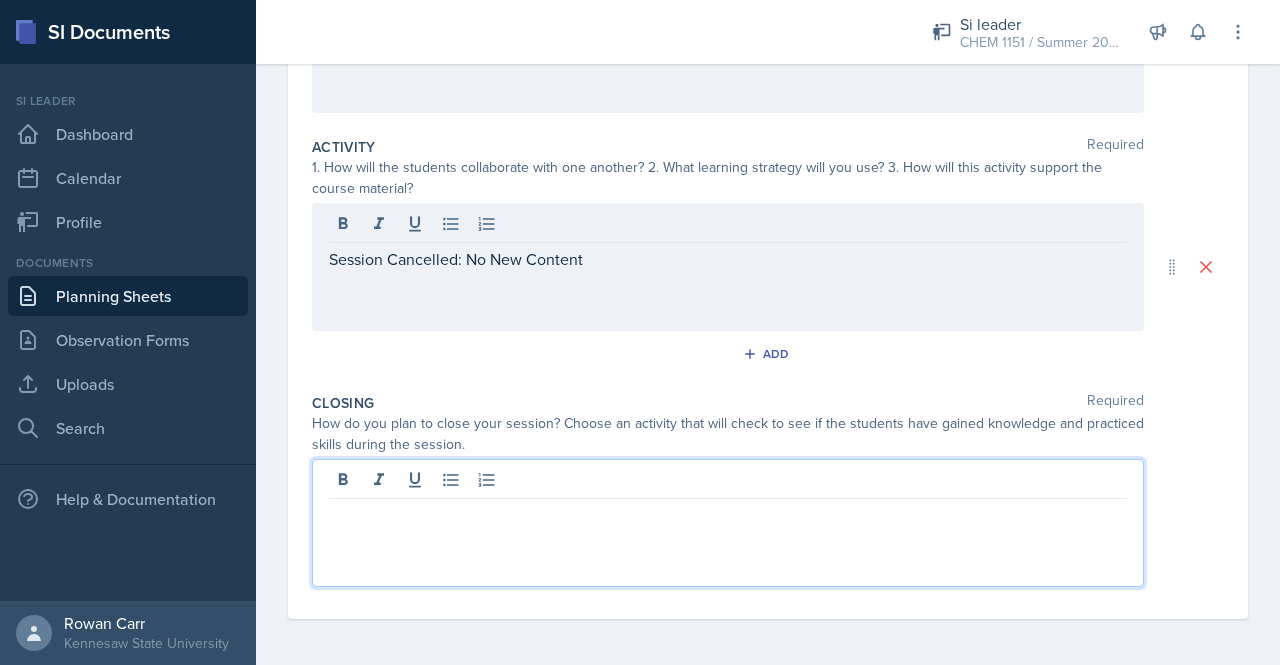 click at bounding box center (728, 523) 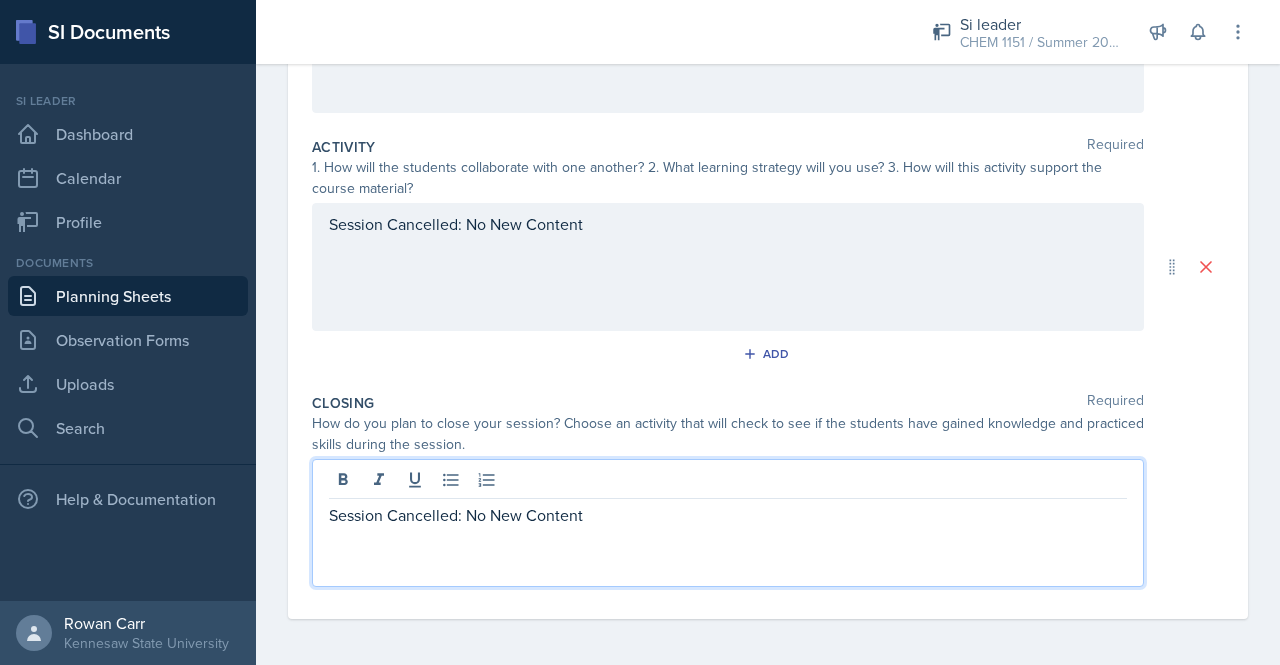 scroll, scrollTop: 0, scrollLeft: 0, axis: both 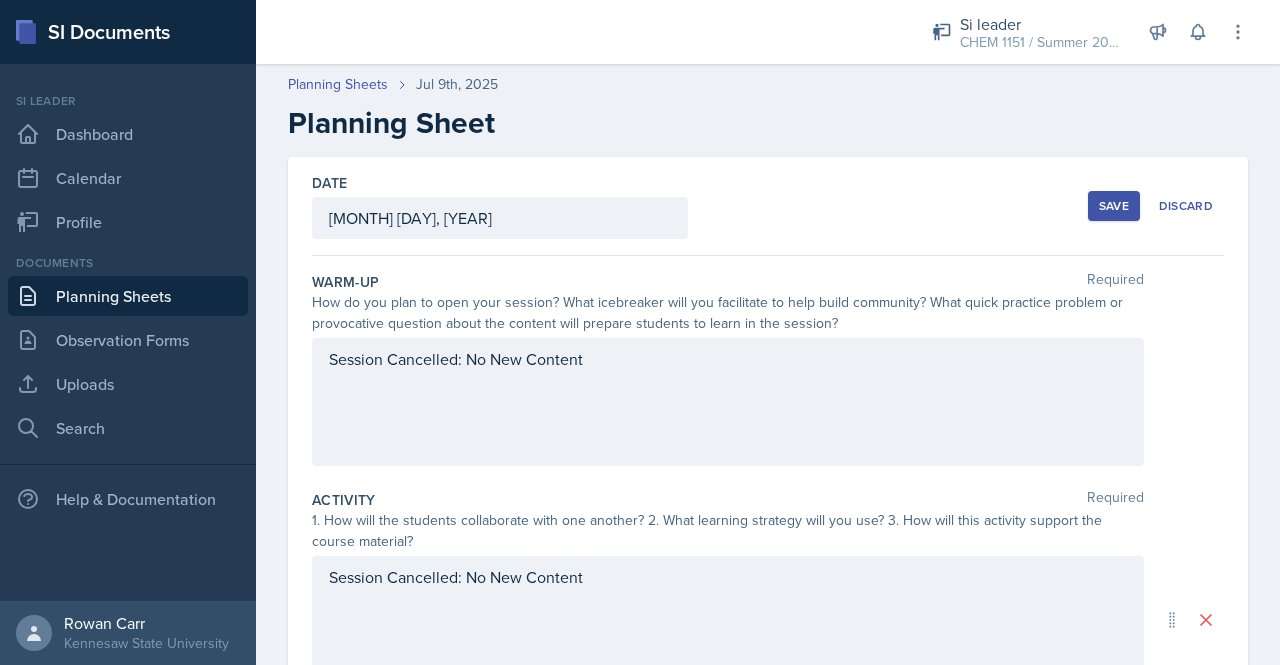 click on "Save" at bounding box center [1114, 206] 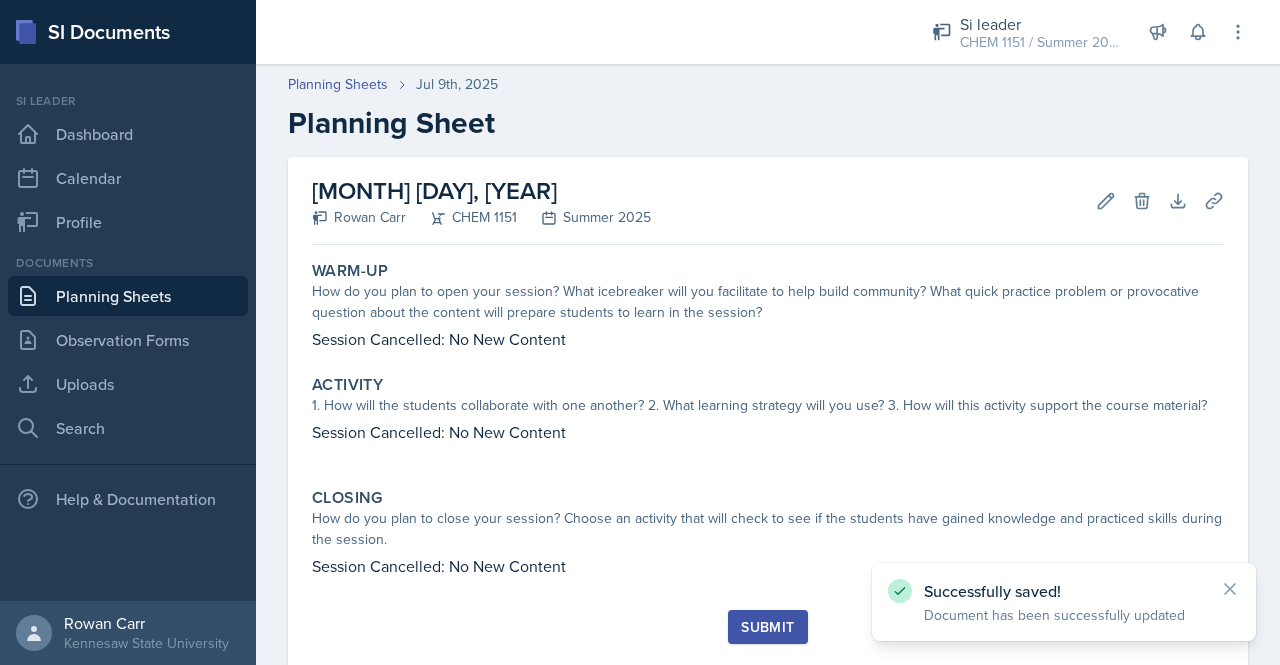 click on "Submit" at bounding box center (767, 627) 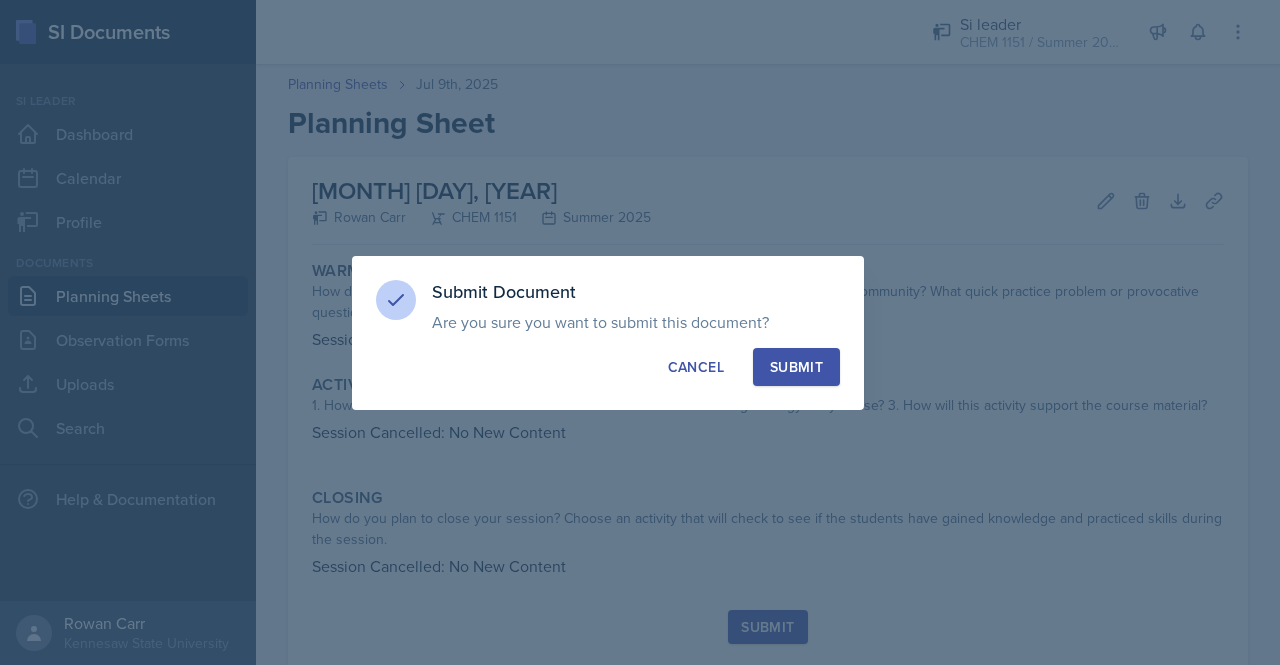 click on "Submit" at bounding box center [796, 367] 